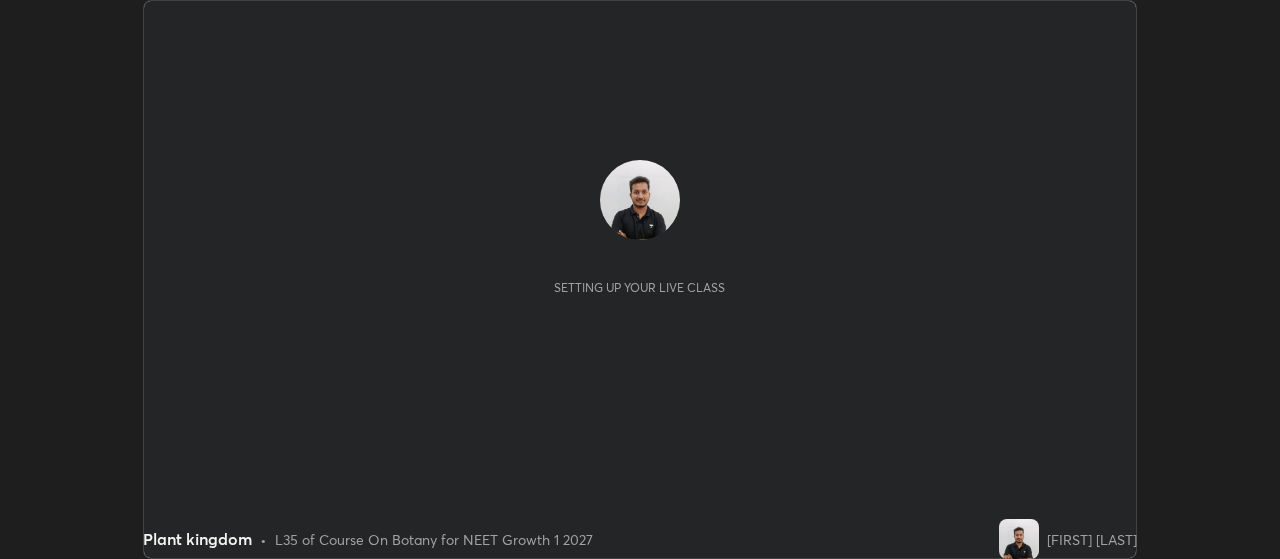 scroll, scrollTop: 0, scrollLeft: 0, axis: both 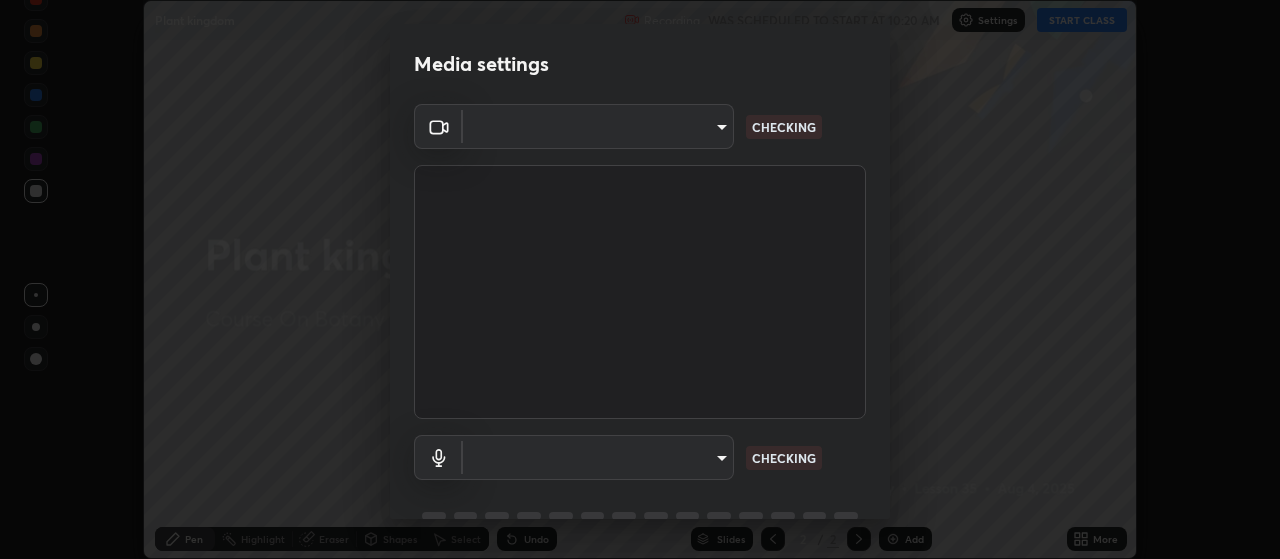 type on "87d1a0ec88f210c36e26e6c063e325dc8408c0b6d030cbcb27d0332e3a90a754" 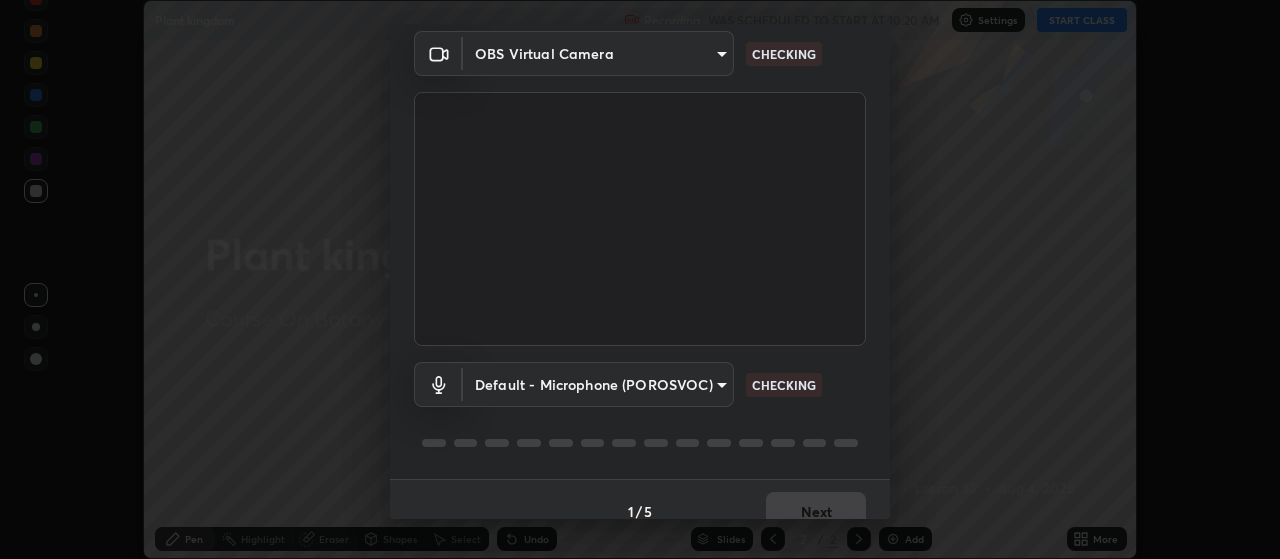 scroll, scrollTop: 97, scrollLeft: 0, axis: vertical 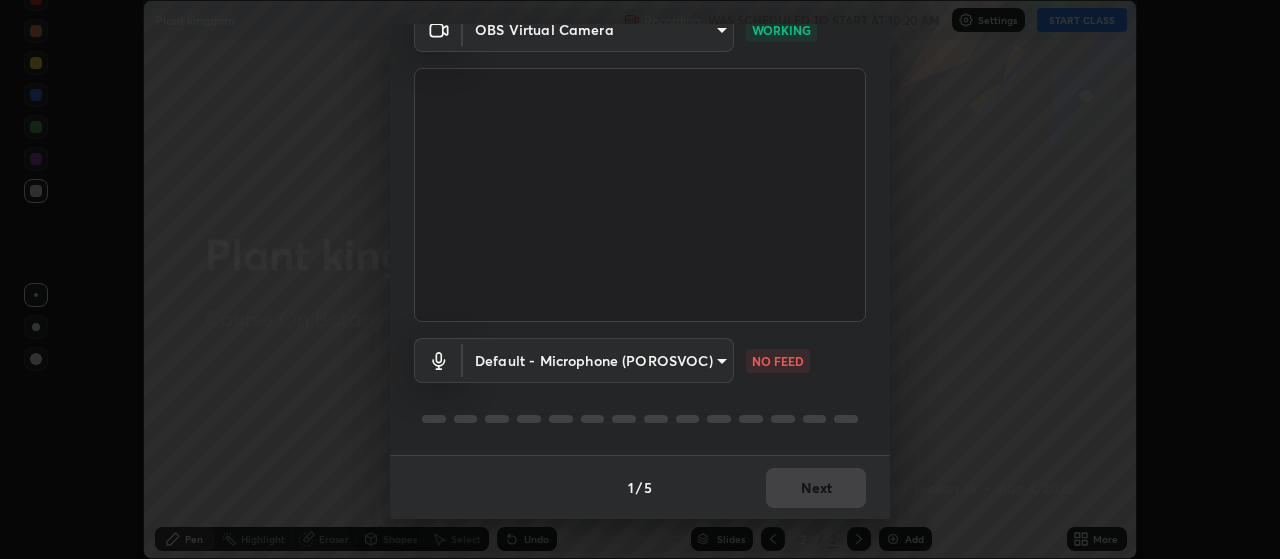 click on "Erase all Plant kingdom Recording WAS SCHEDULED TO START AT  10:20 AM Settings START CLASS Setting up your live class Plant kingdom • L35 of Course On Botany for NEET Growth 1 2027 [FIRST] [LAST] Pen Highlight Eraser Shapes Select Undo Slides 2 / 2 Add More No doubts shared Encourage your learners to ask a doubt for better clarity Report an issue Reason for reporting Buffering Chat not working Audio - Video sync issue Educator video quality low ​ Attach an image Report Media settings OBS Virtual Camera [HASH] WORKING Default - Microphone (POROSVOC) default NO FEED 1 / 5 Next" at bounding box center (640, 279) 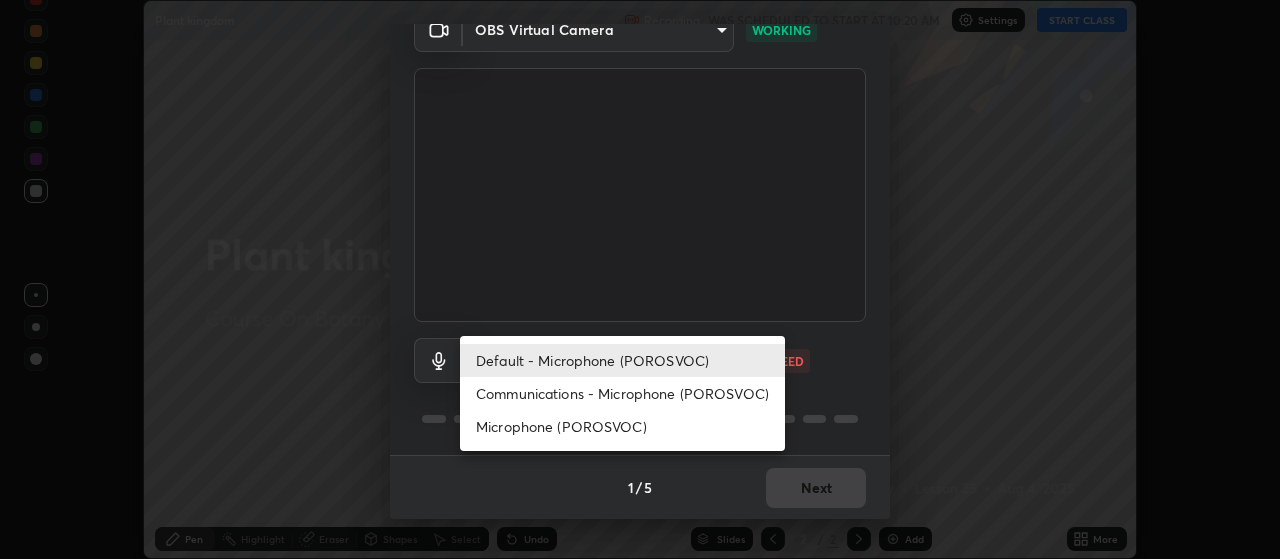 click on "Communications - Microphone (POROSVOC)" at bounding box center (622, 393) 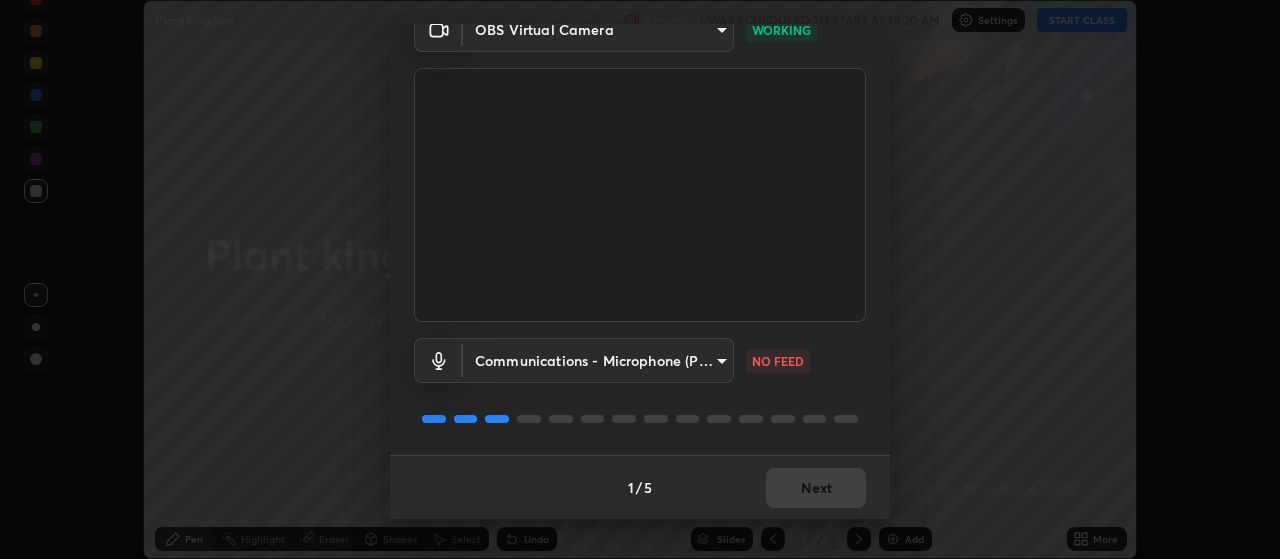 click at bounding box center (640, 419) 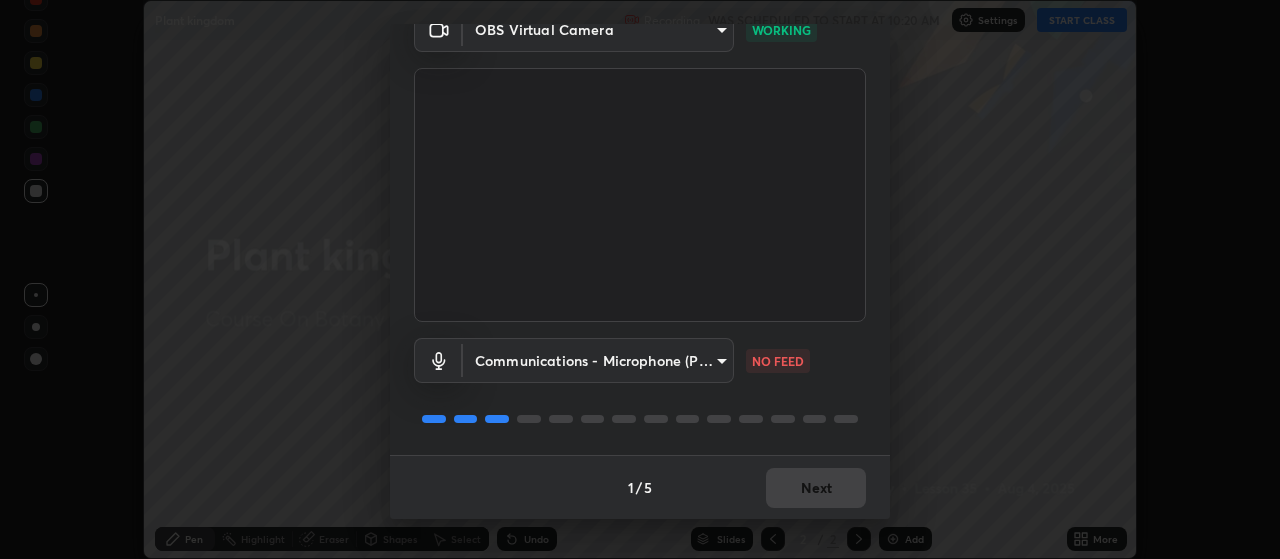 click on "Erase all Plant kingdom Recording WAS SCHEDULED TO START AT  10:20 AM Settings START CLASS Setting up your live class Plant kingdom • L35 of Course On Botany for NEET Growth 1 2027 [FIRST] [LAST] Pen Highlight Eraser Shapes Select Undo Slides 2 / 2 Add More No doubts shared Encourage your learners to ask a doubt for better clarity Report an issue Reason for reporting Buffering Chat not working Audio - Video sync issue Educator video quality low ​ Attach an image Report Media settings OBS Virtual Camera [HASH] WORKING Communications - Microphone (POROSVOC) communications NO FEED 1 / 5 Next" at bounding box center (640, 279) 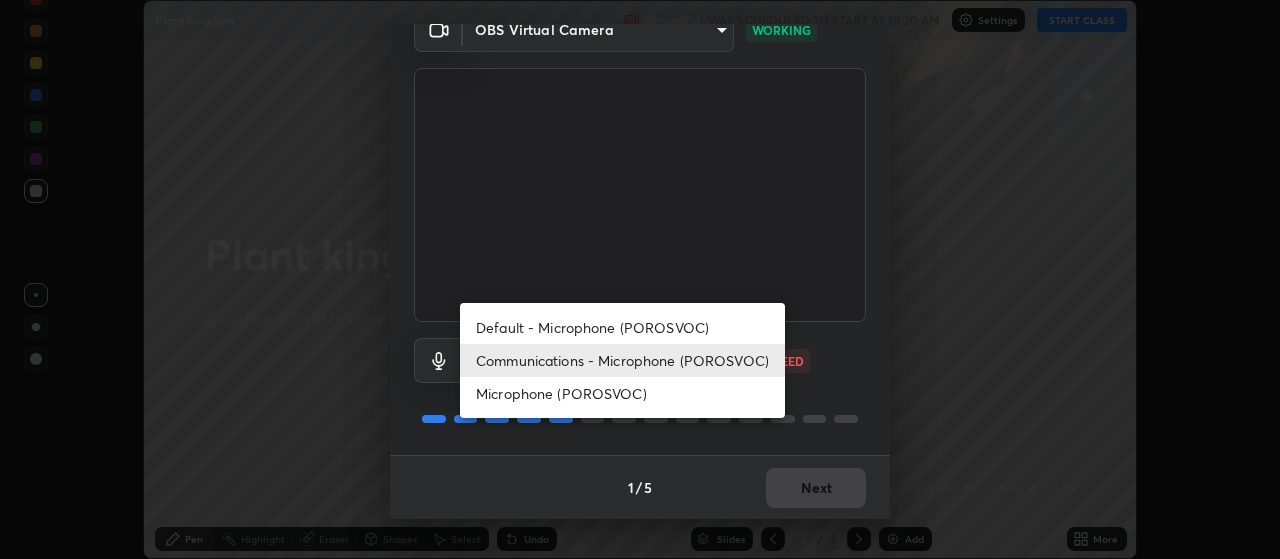 click on "Default - Microphone (POROSVOC)" at bounding box center [622, 327] 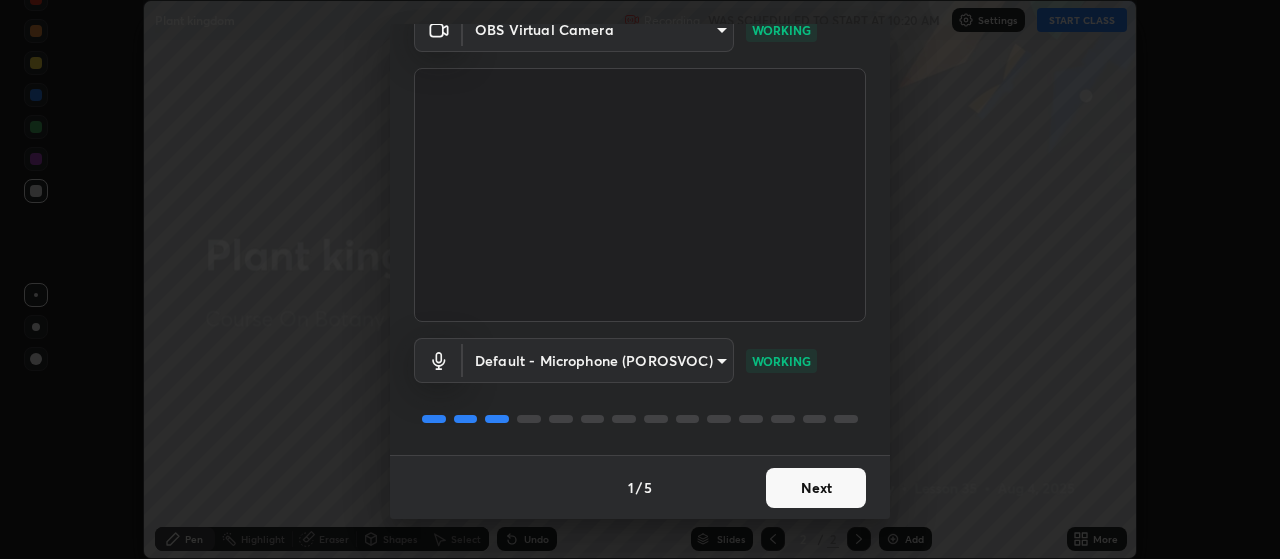 click on "Next" at bounding box center [816, 488] 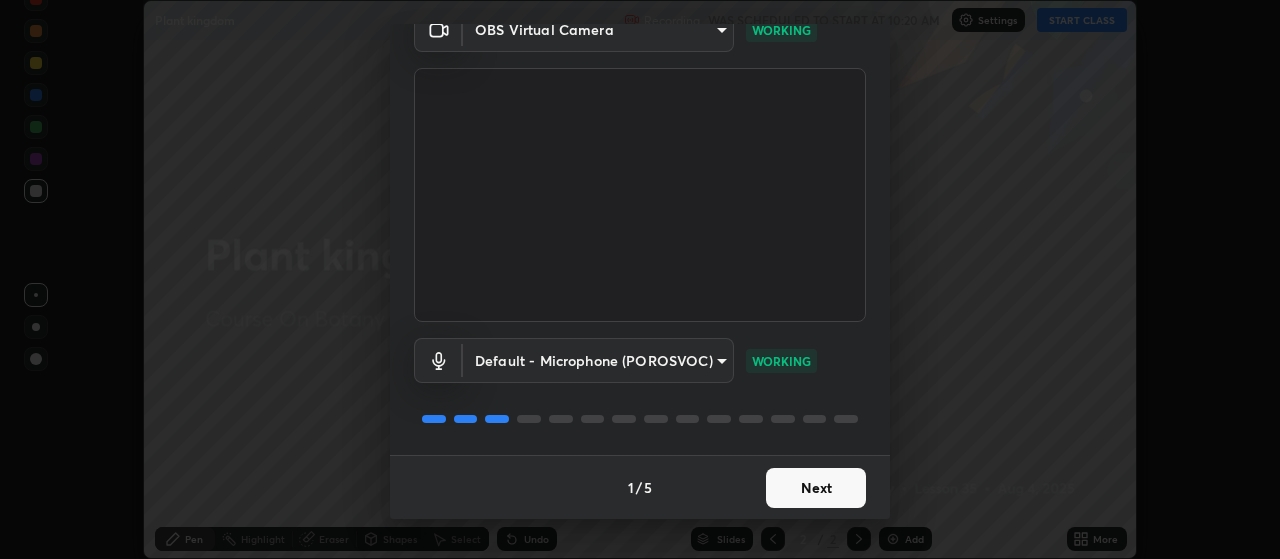 scroll, scrollTop: 0, scrollLeft: 0, axis: both 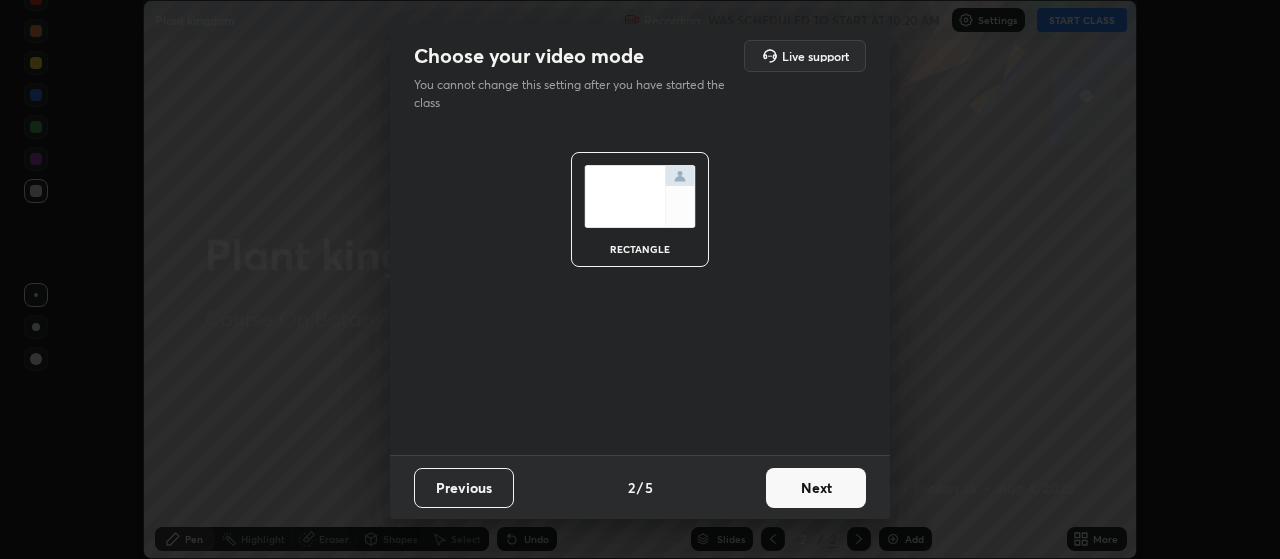 click on "Next" at bounding box center (816, 488) 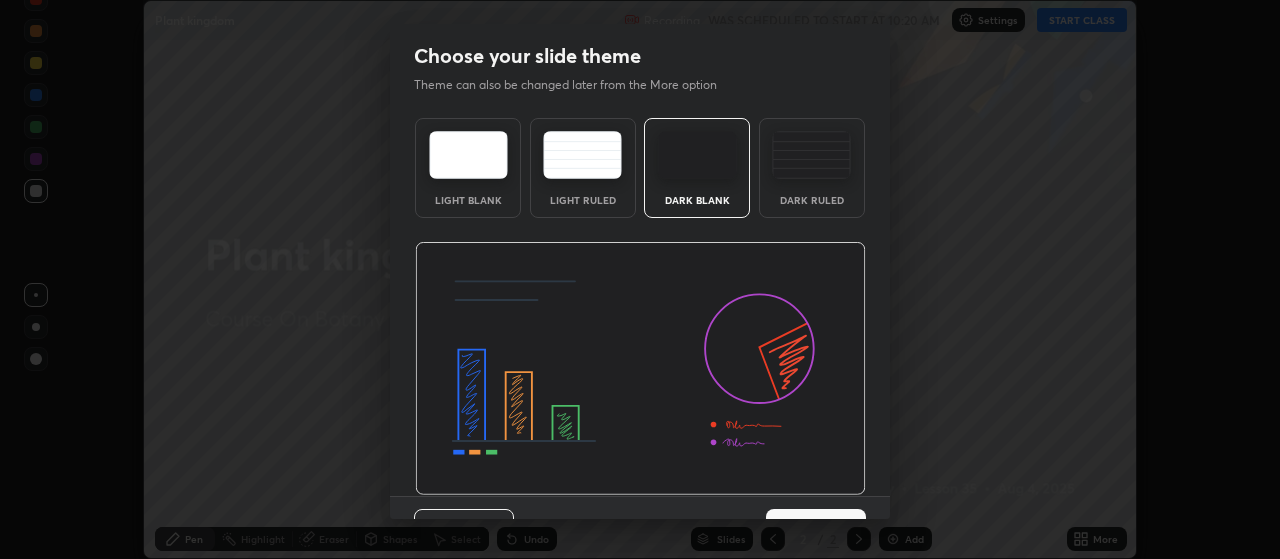 click on "Next" at bounding box center (816, 529) 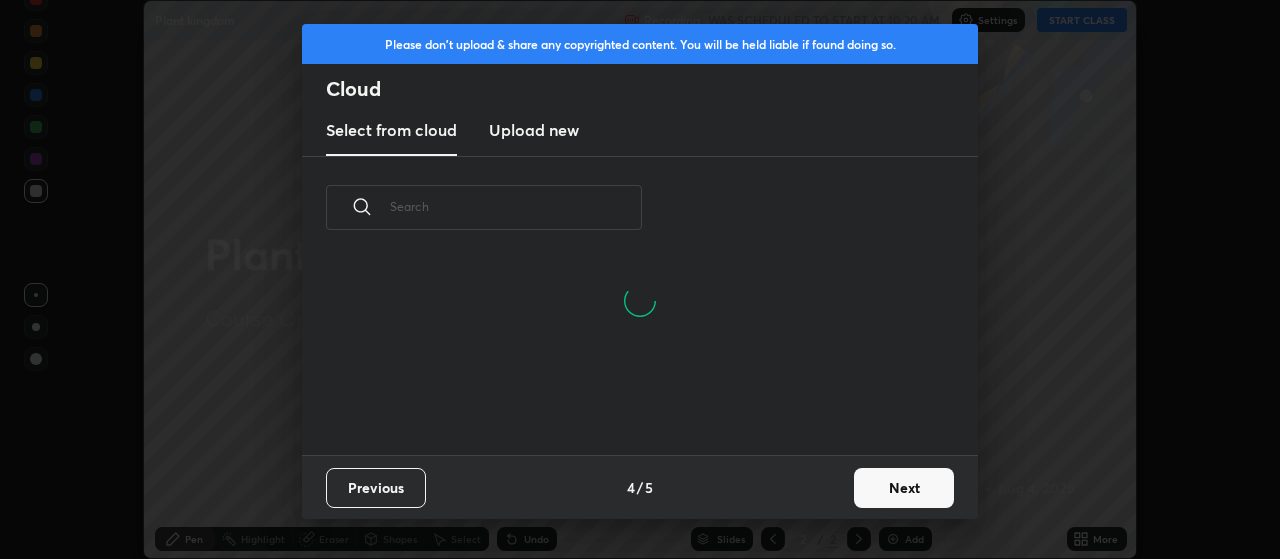 click on "Next" at bounding box center [904, 488] 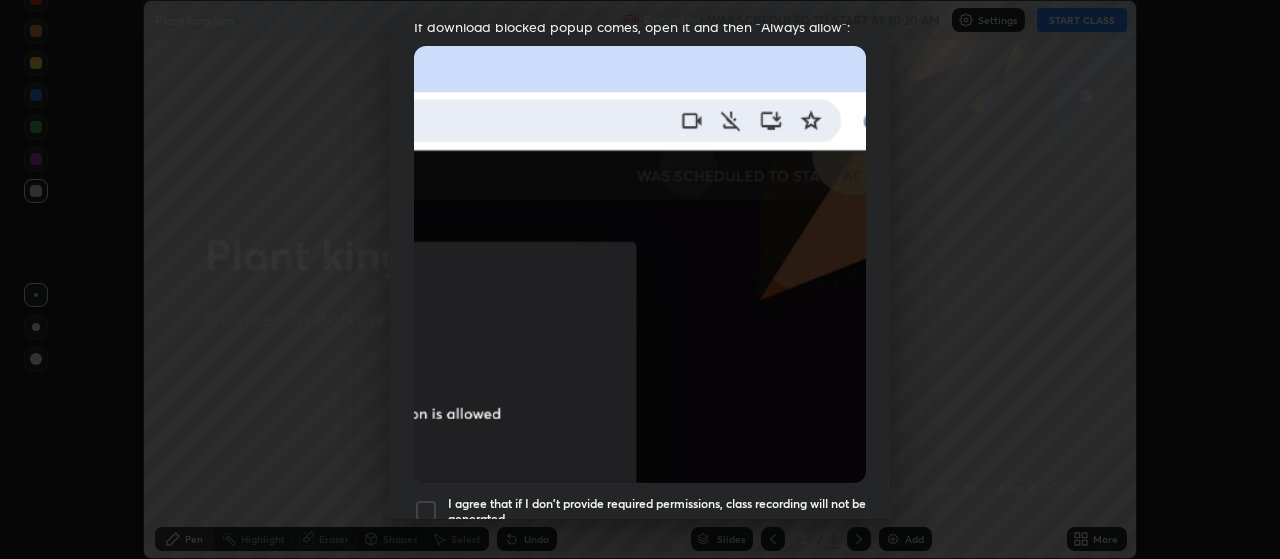 scroll, scrollTop: 425, scrollLeft: 0, axis: vertical 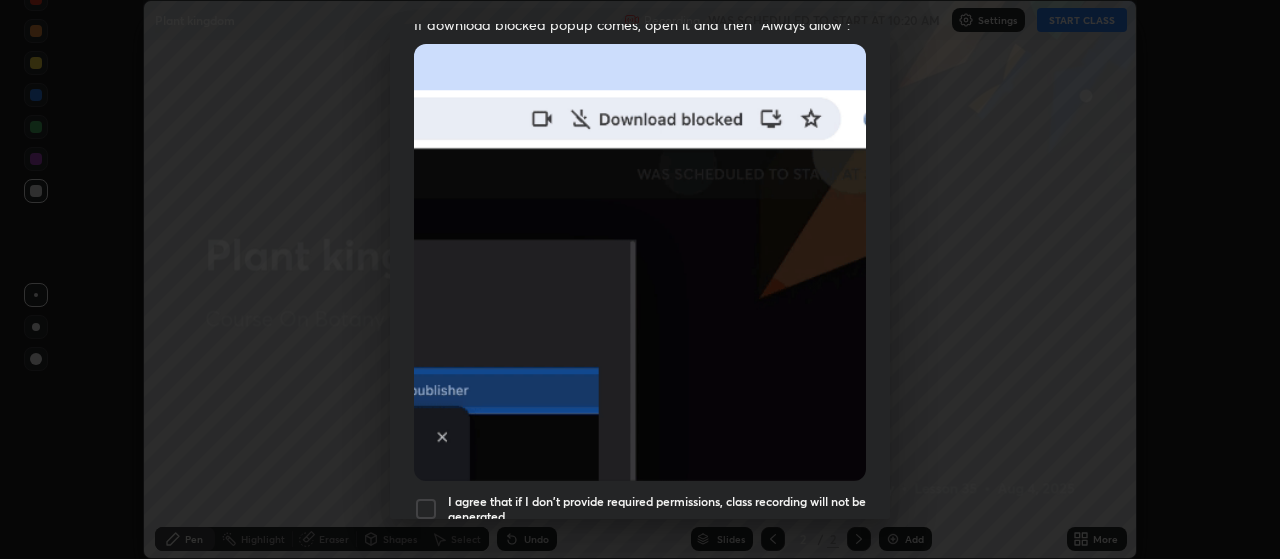 click at bounding box center (426, 509) 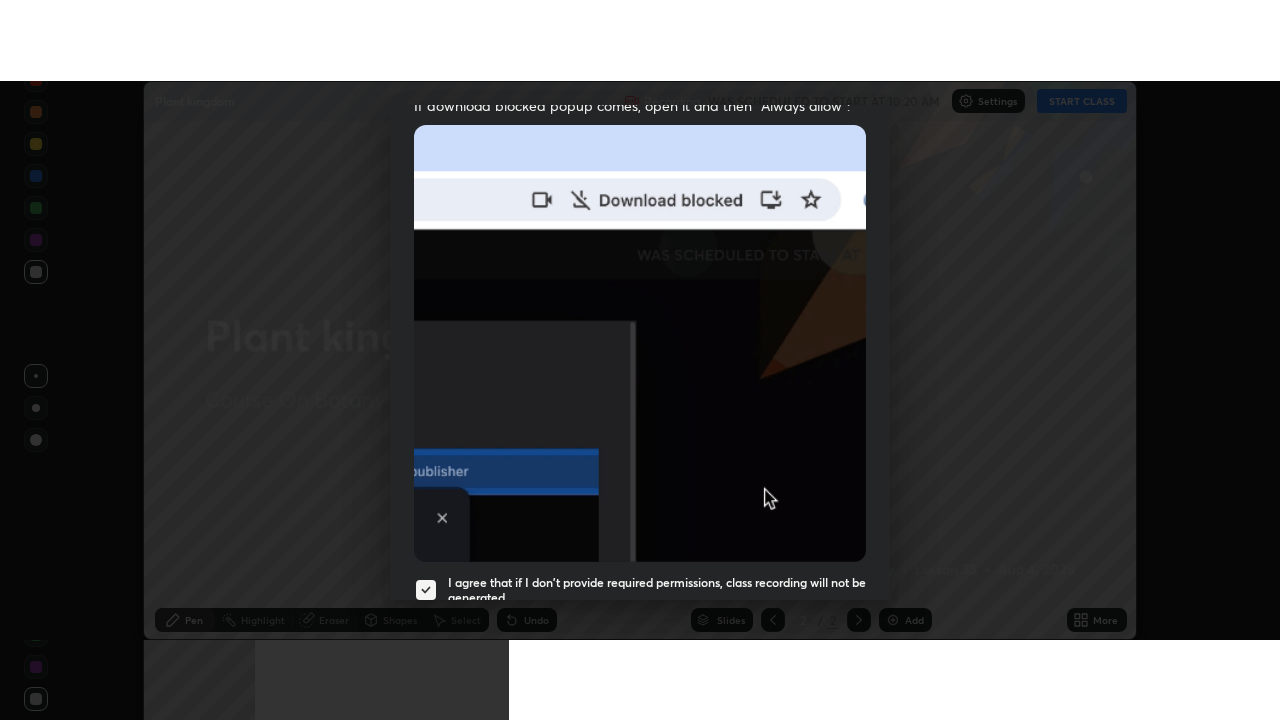 scroll, scrollTop: 505, scrollLeft: 0, axis: vertical 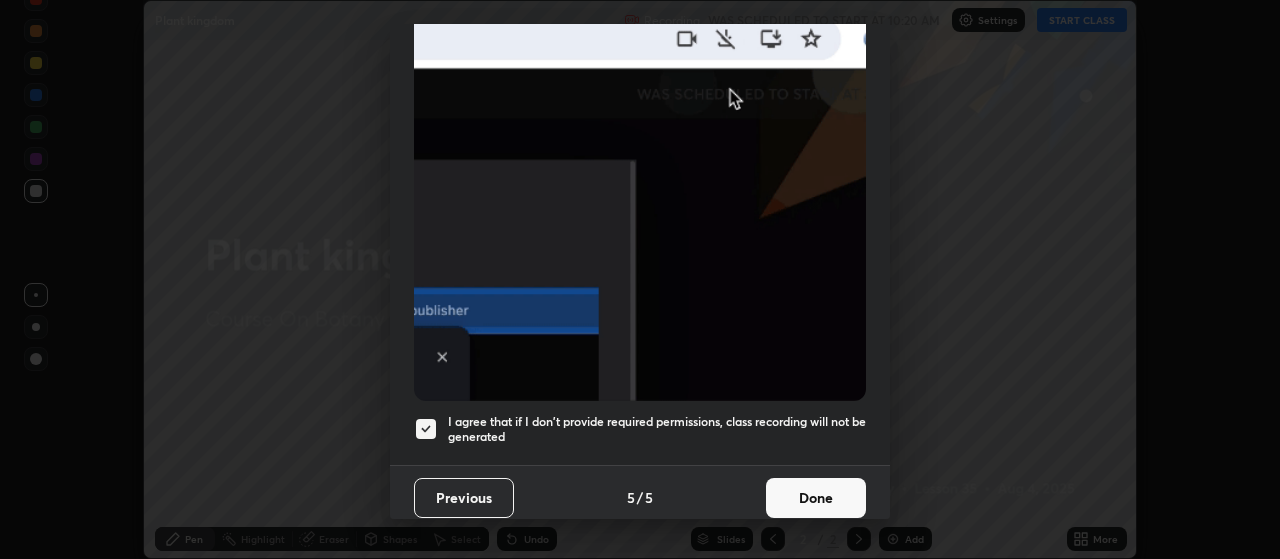 click on "Done" at bounding box center (816, 498) 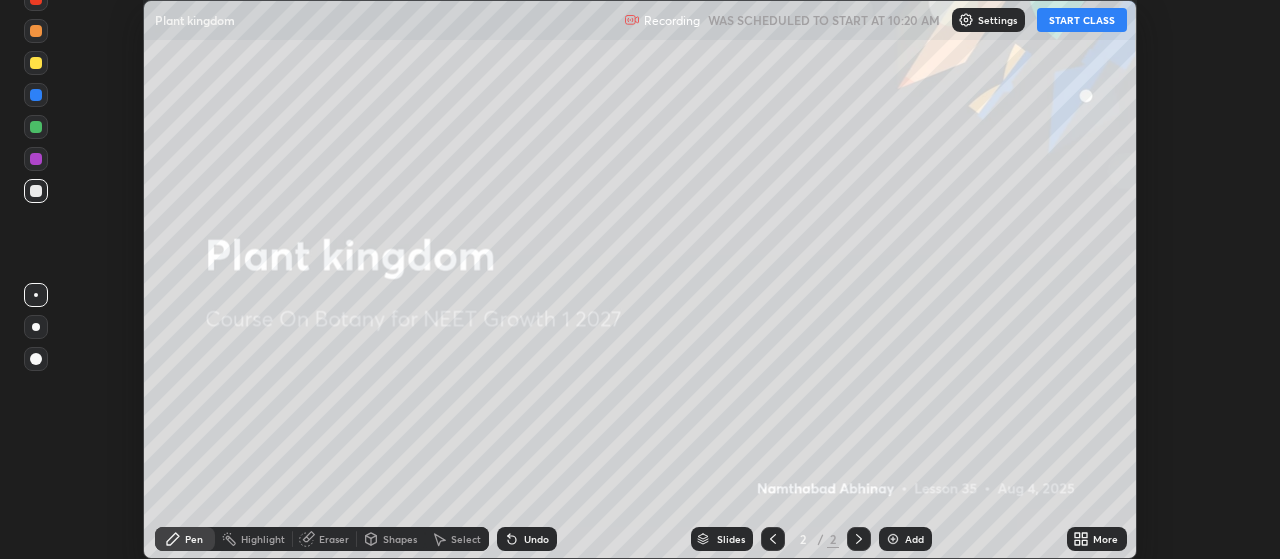 click on "START CLASS" at bounding box center (1082, 20) 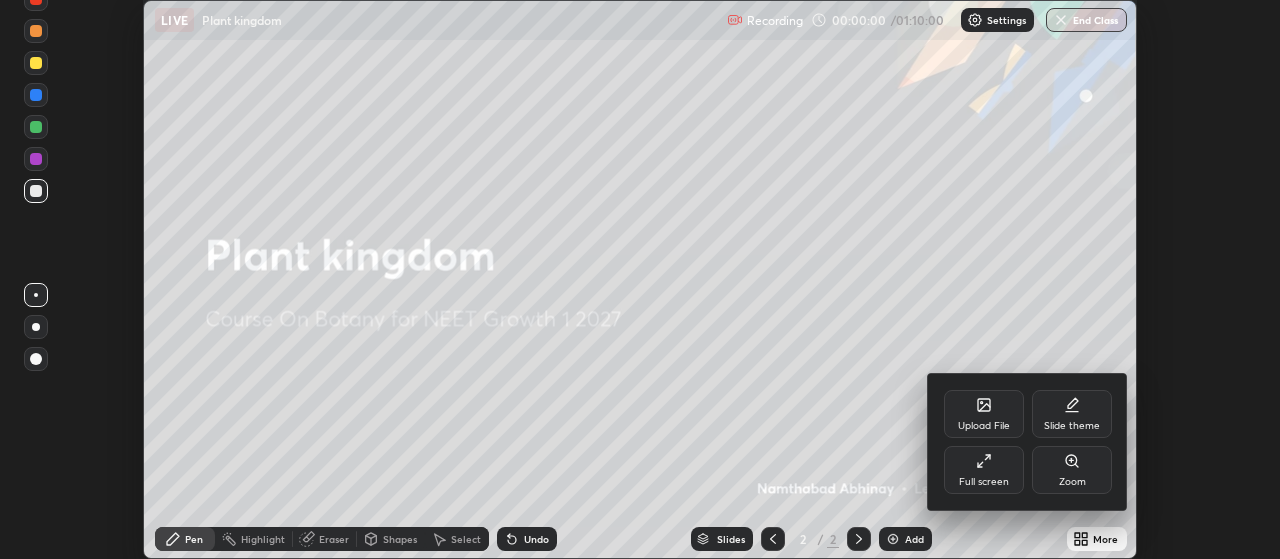 click on "Full screen" at bounding box center (984, 470) 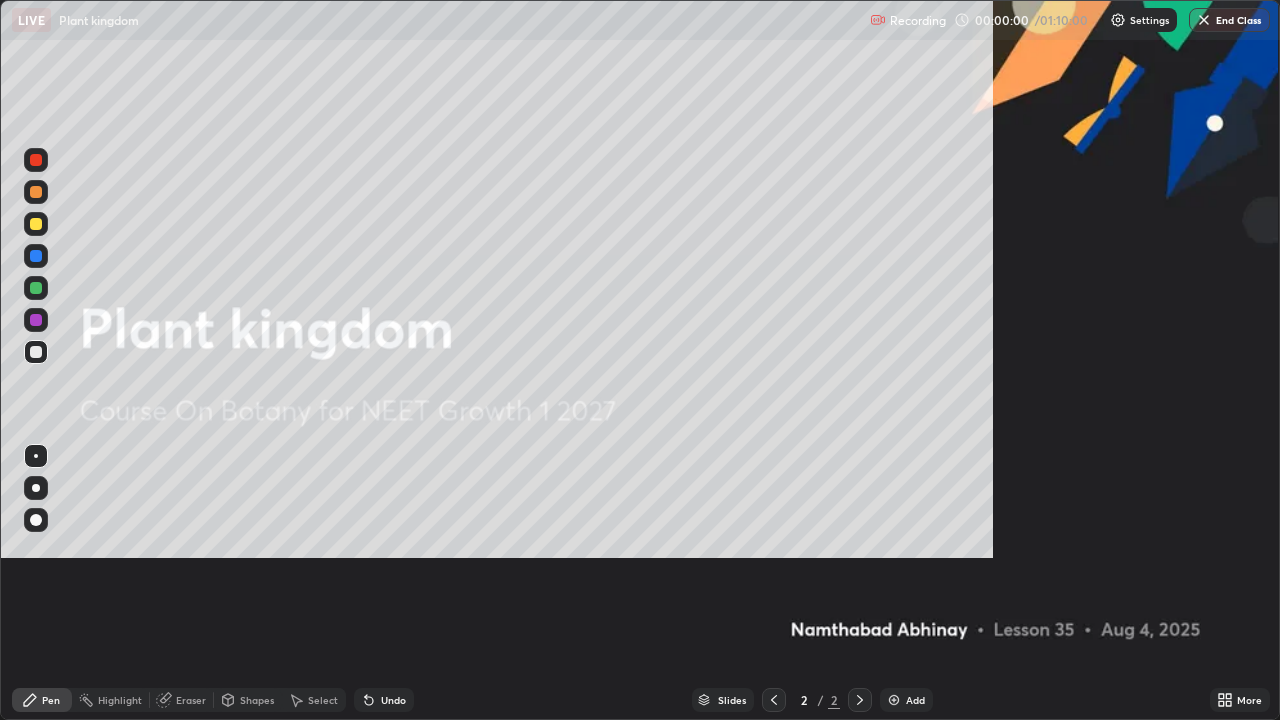 scroll, scrollTop: 99280, scrollLeft: 98720, axis: both 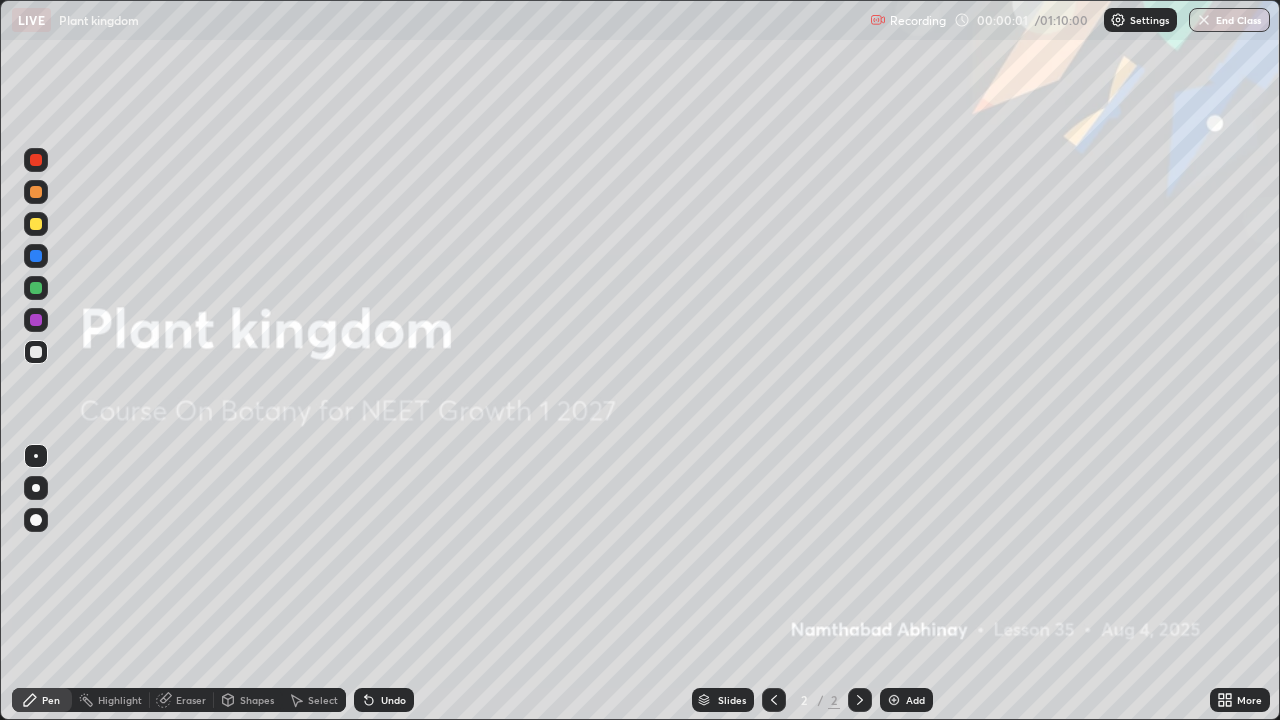 click on "Add" at bounding box center [915, 700] 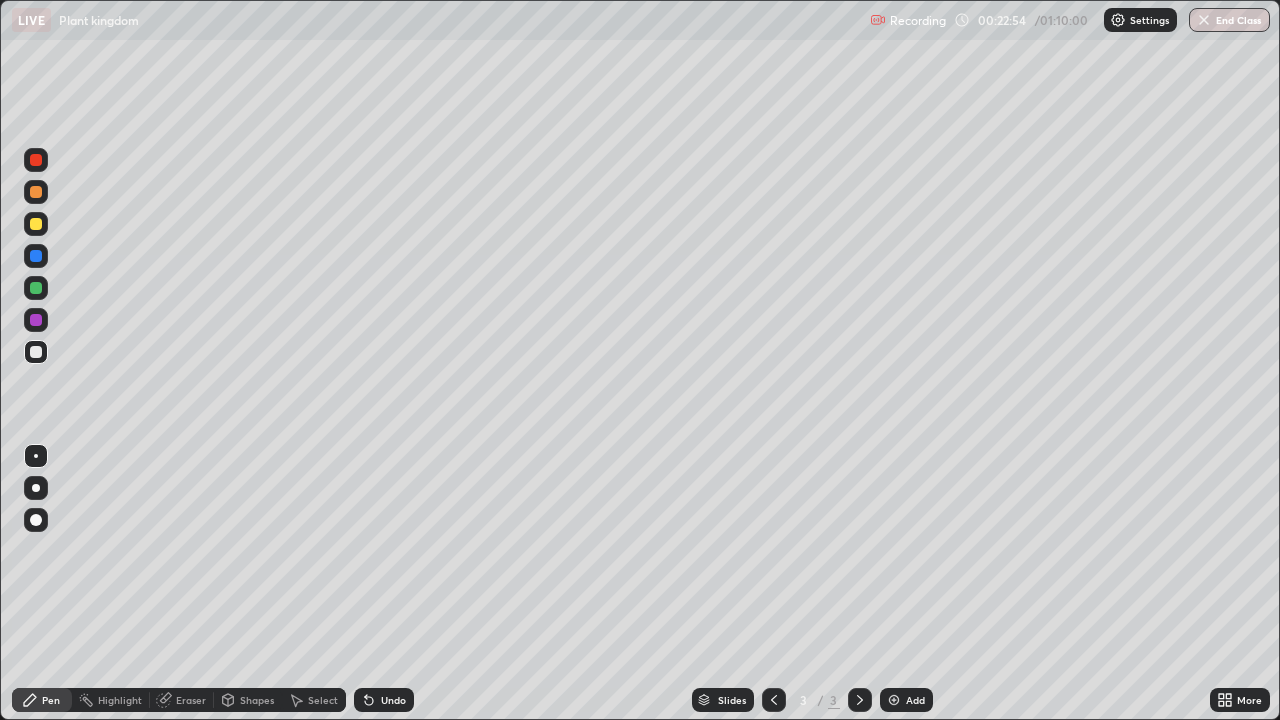 click 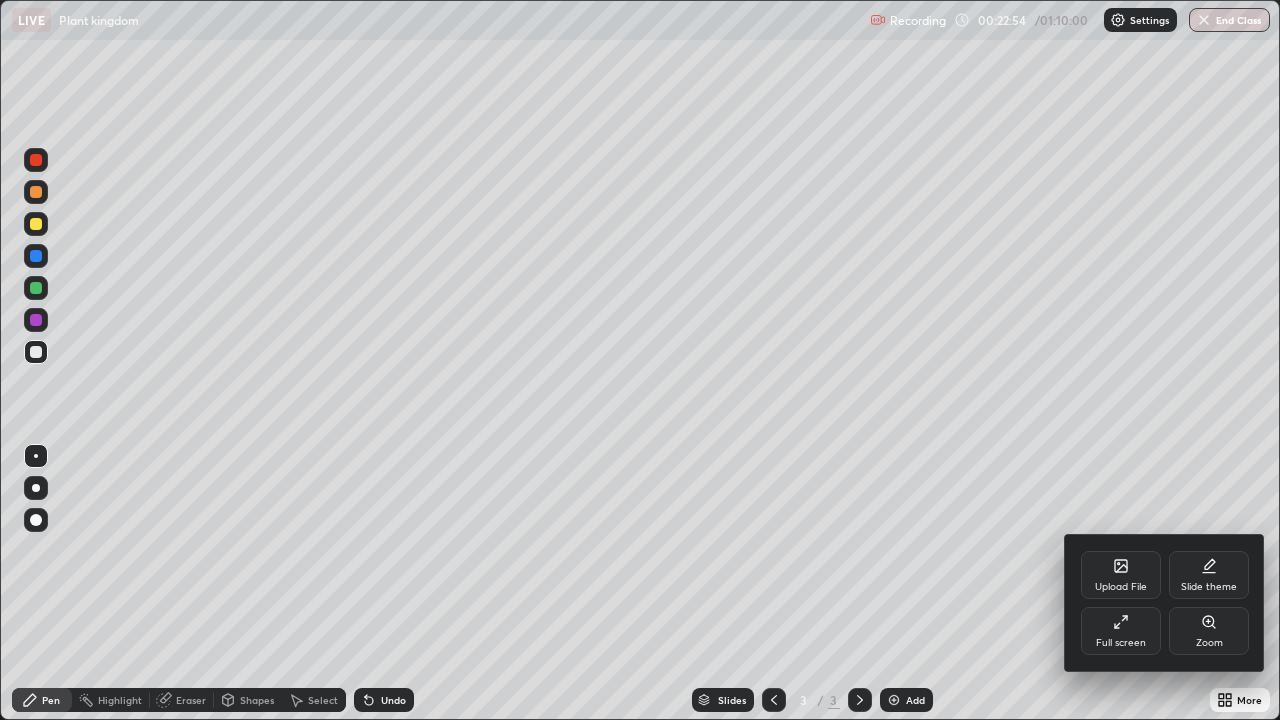 click on "Zoom" at bounding box center (1209, 631) 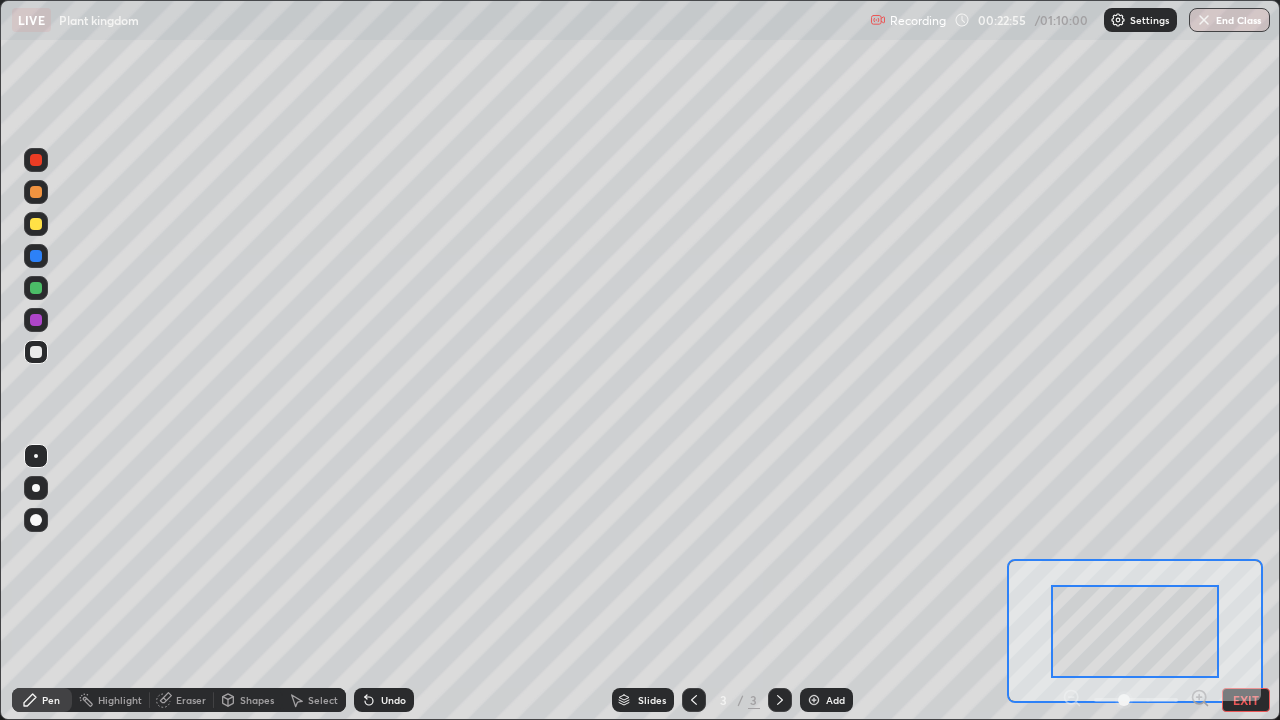 click 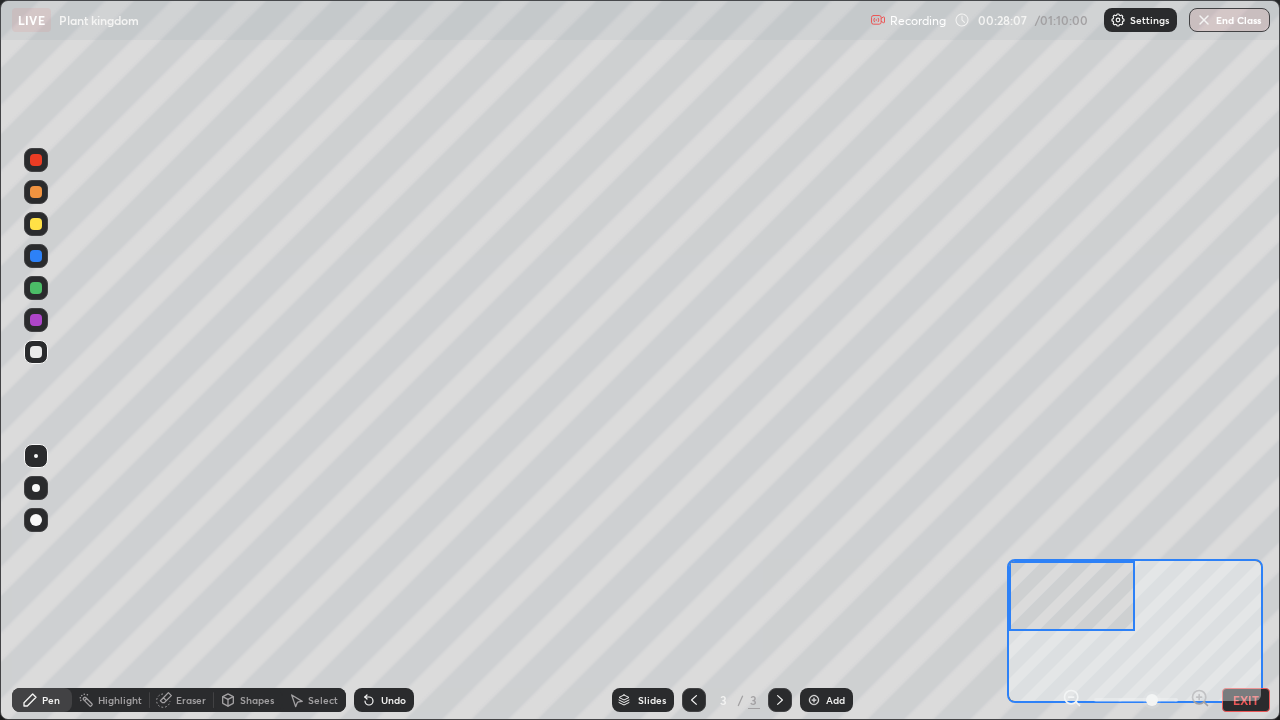 click at bounding box center [36, 160] 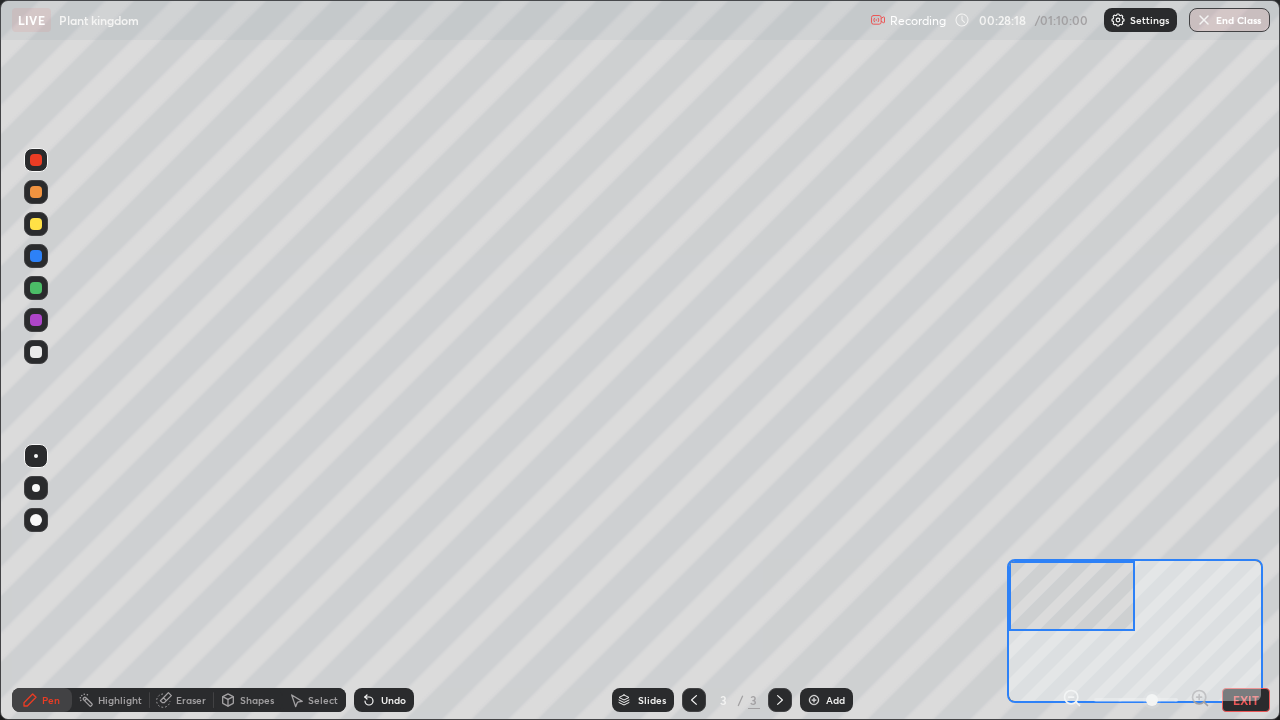click at bounding box center (36, 352) 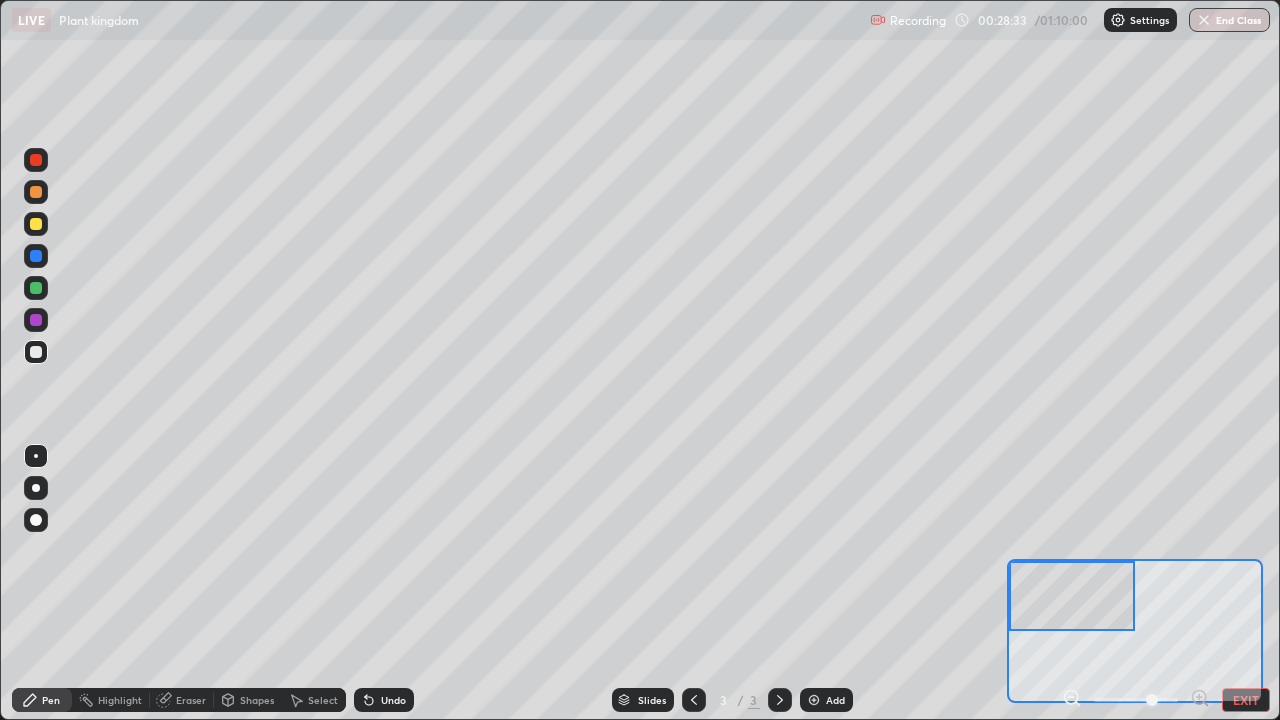 click at bounding box center [36, 224] 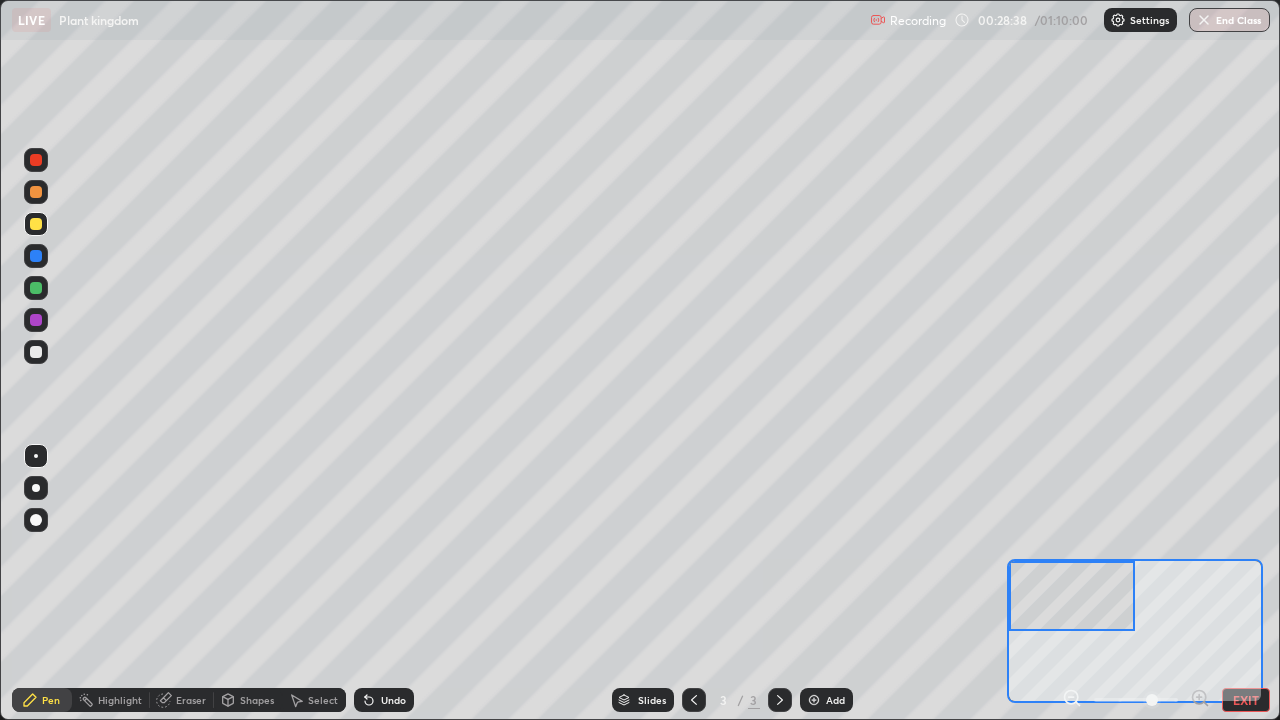 click 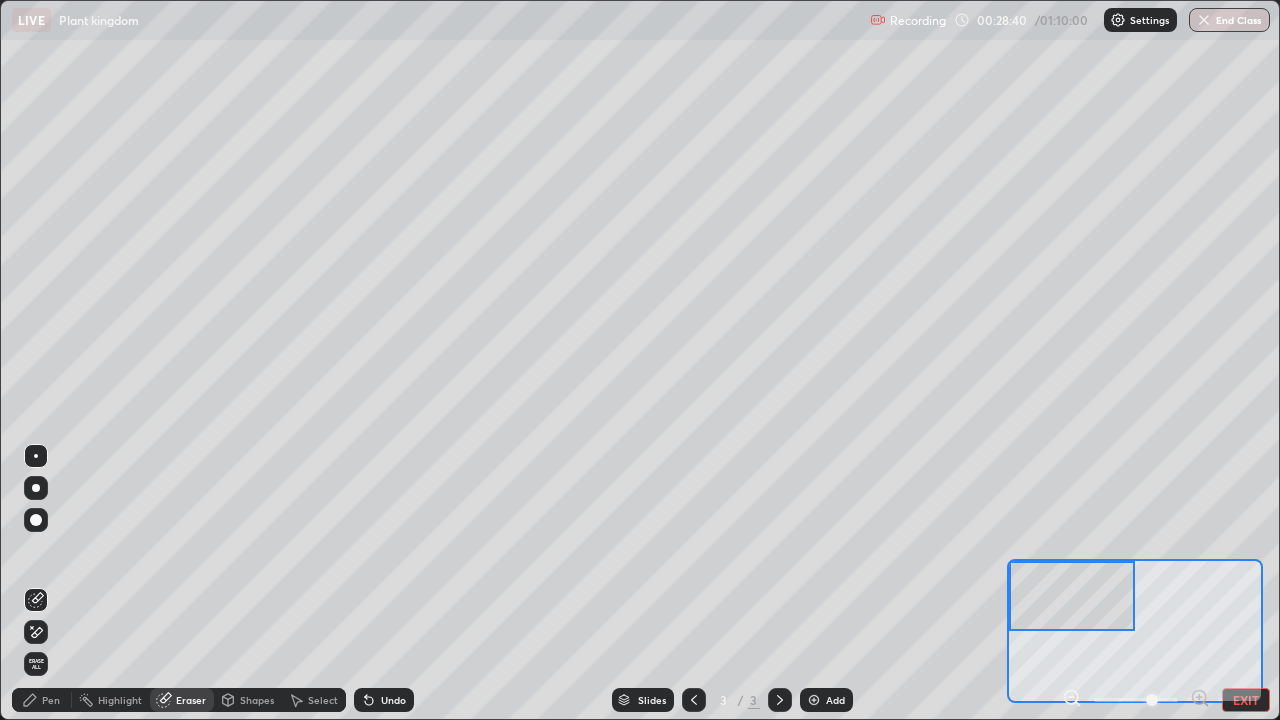 click on "Pen" at bounding box center (42, 700) 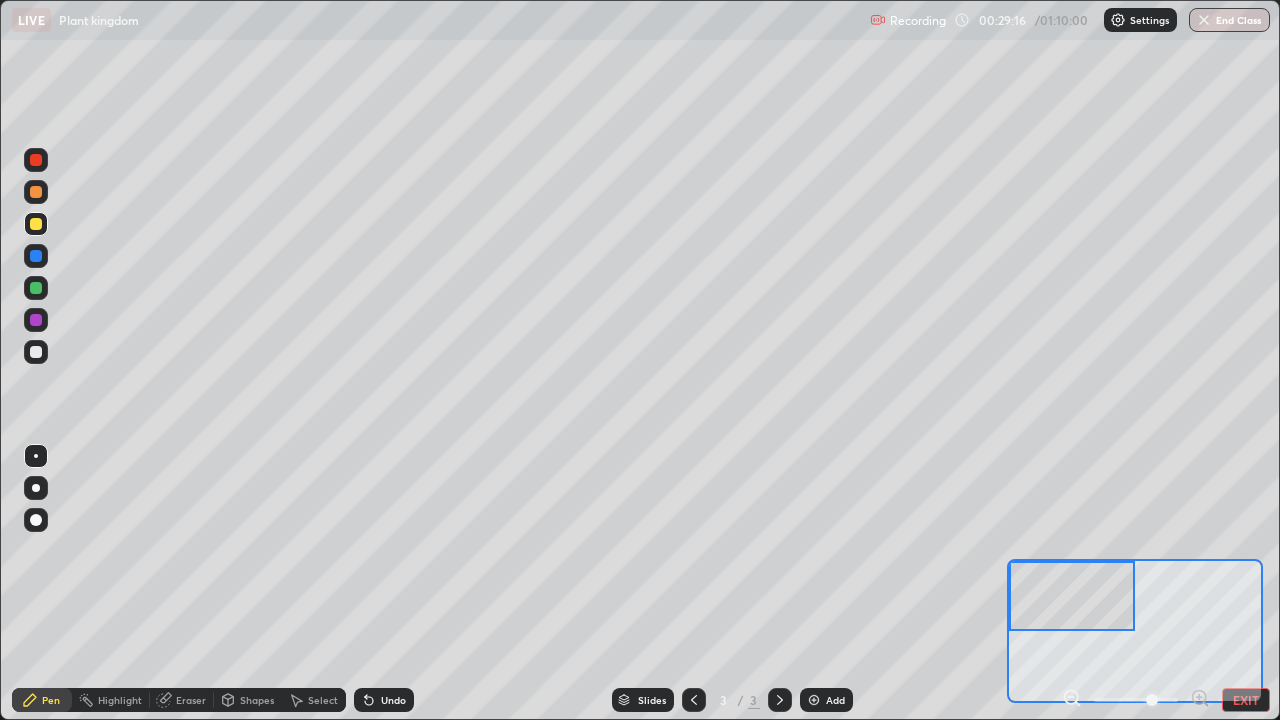 click at bounding box center [36, 352] 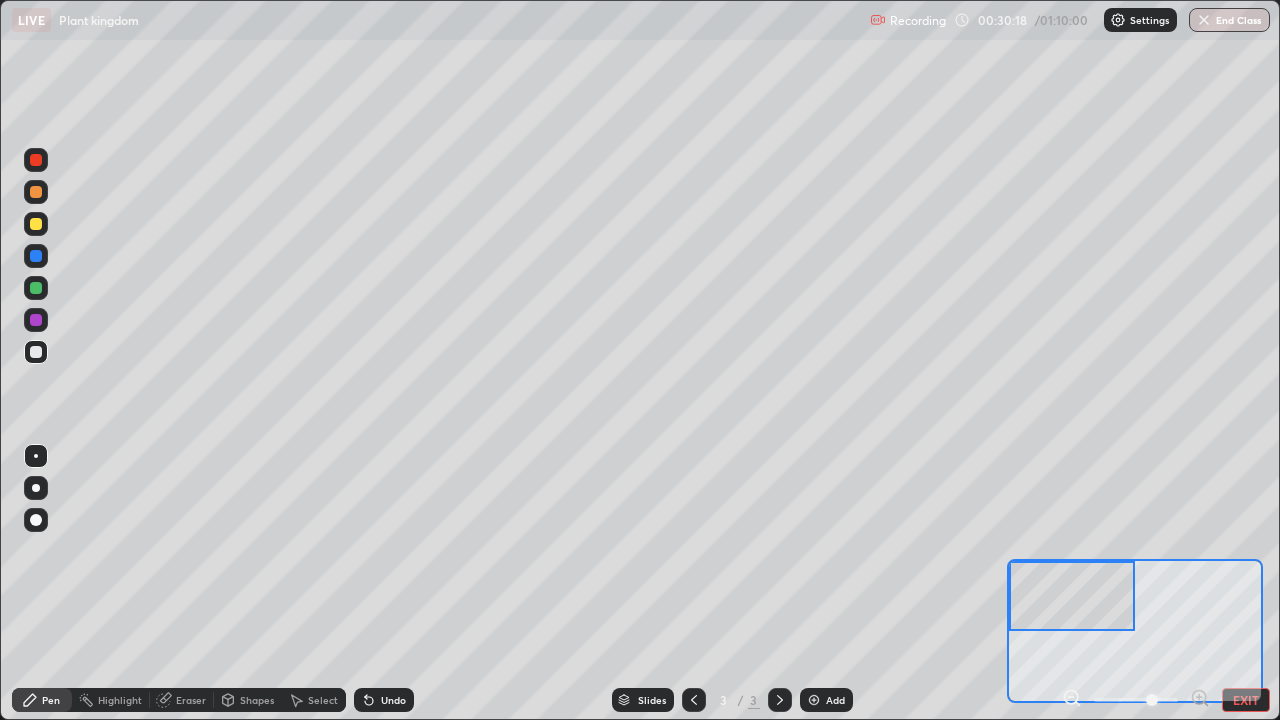 click at bounding box center [36, 352] 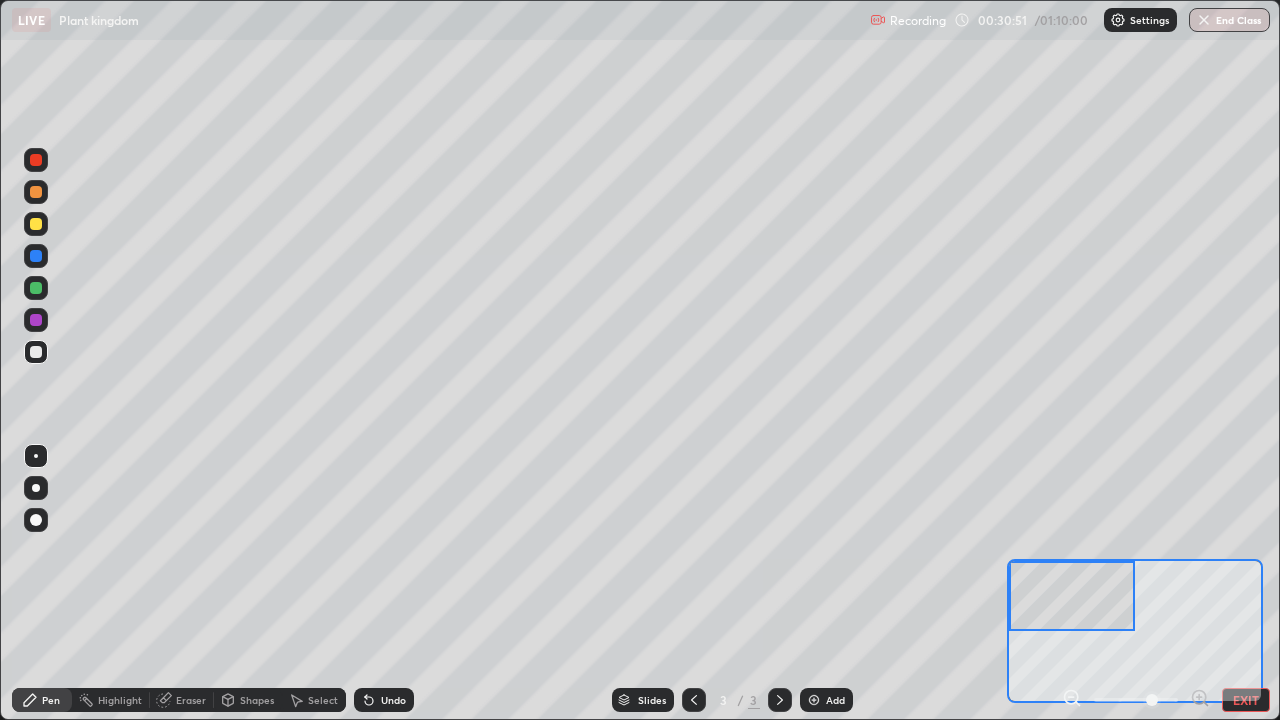 click at bounding box center [36, 224] 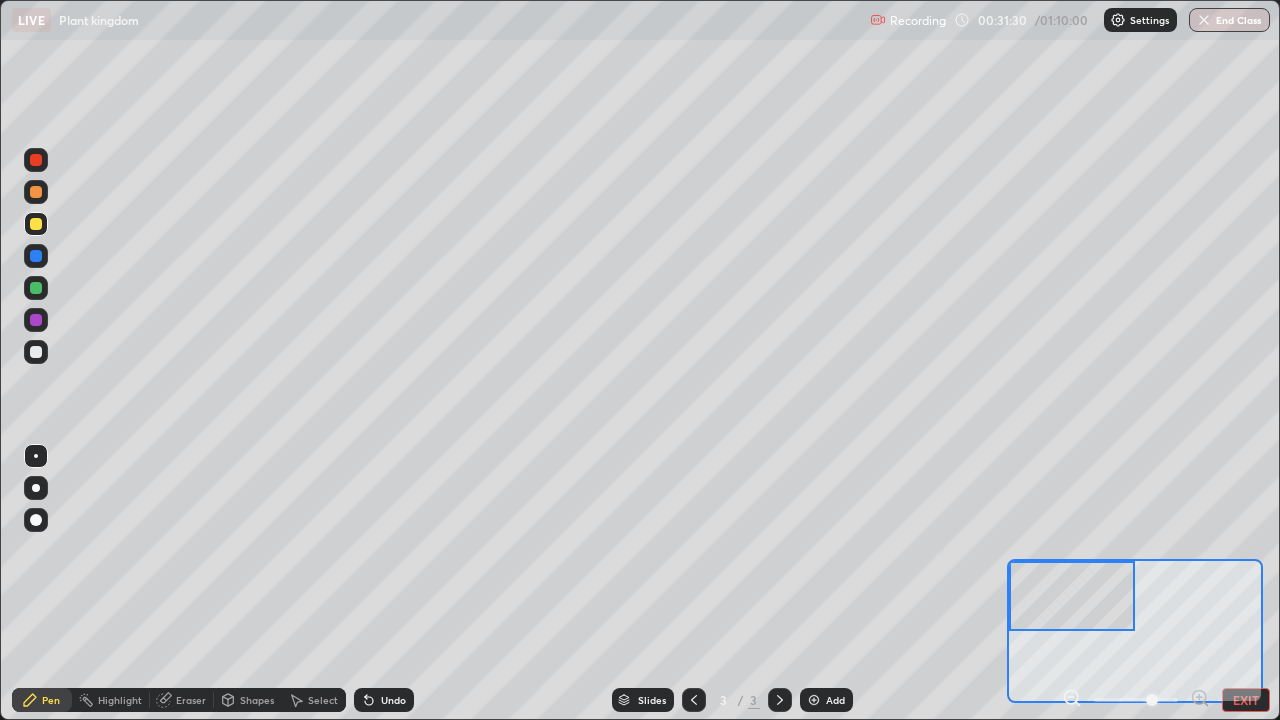 click at bounding box center [36, 352] 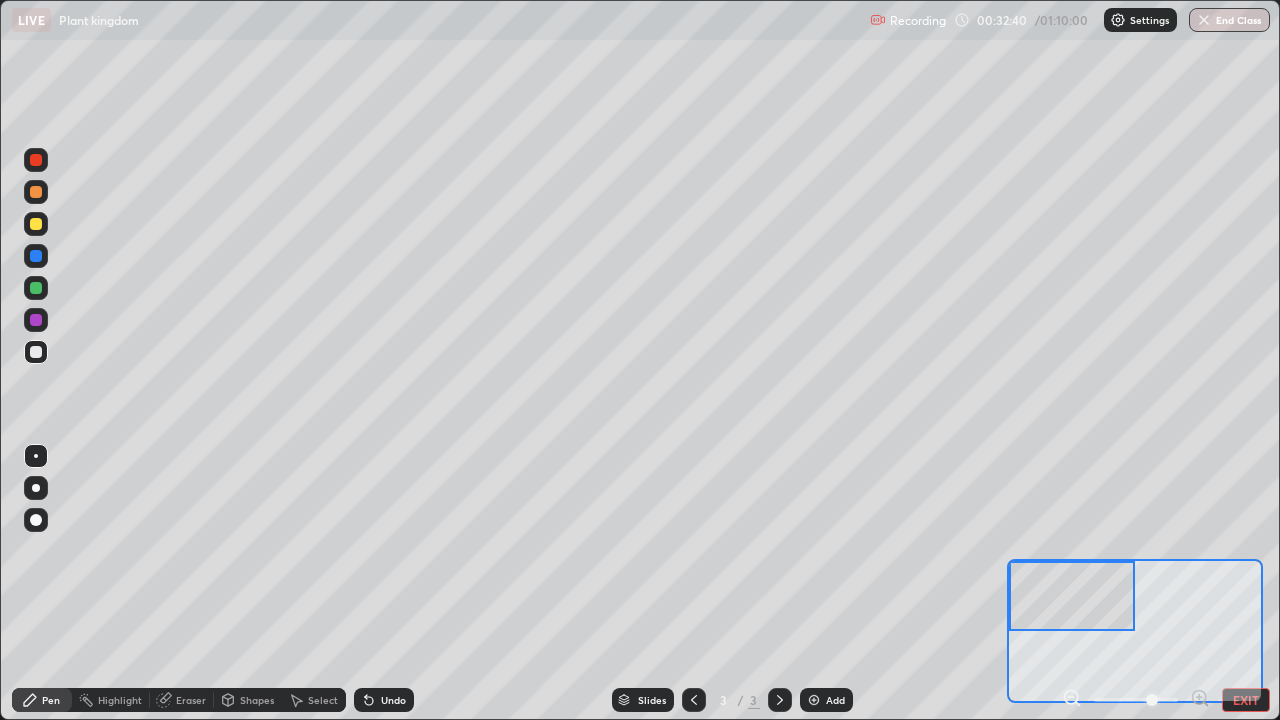 click on "EXIT" at bounding box center (1246, 700) 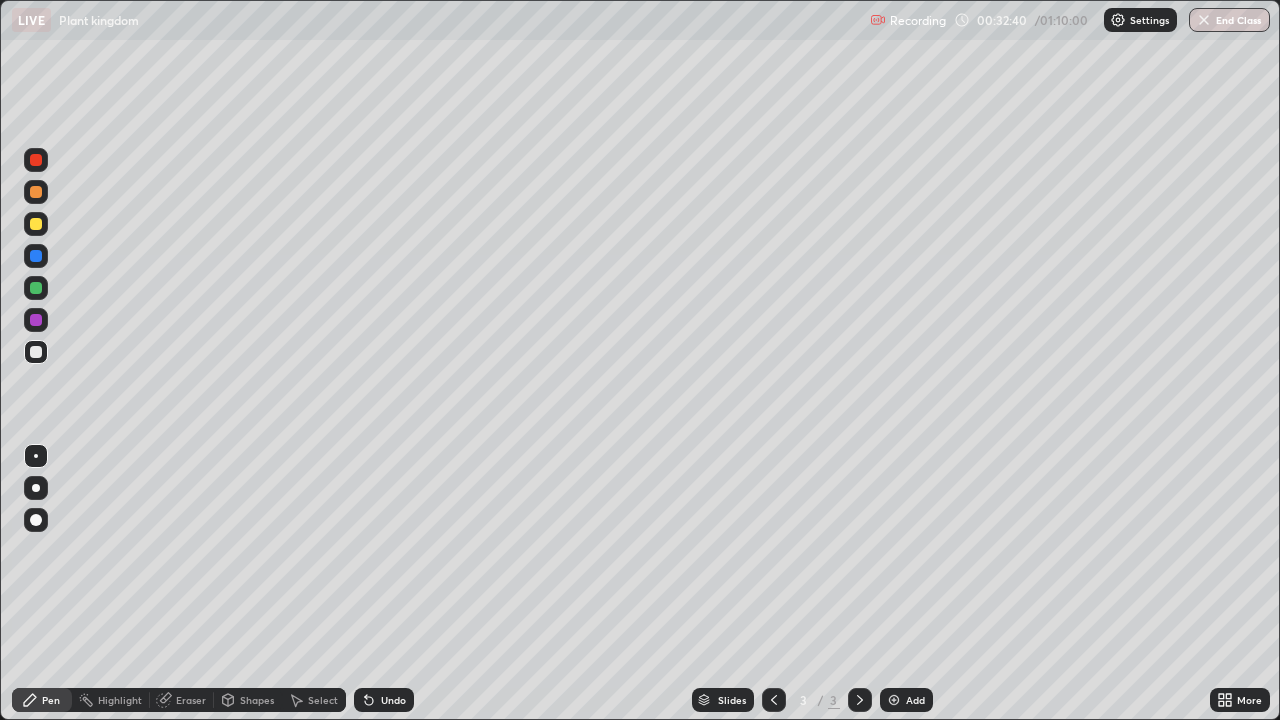 click on "More" at bounding box center (1249, 700) 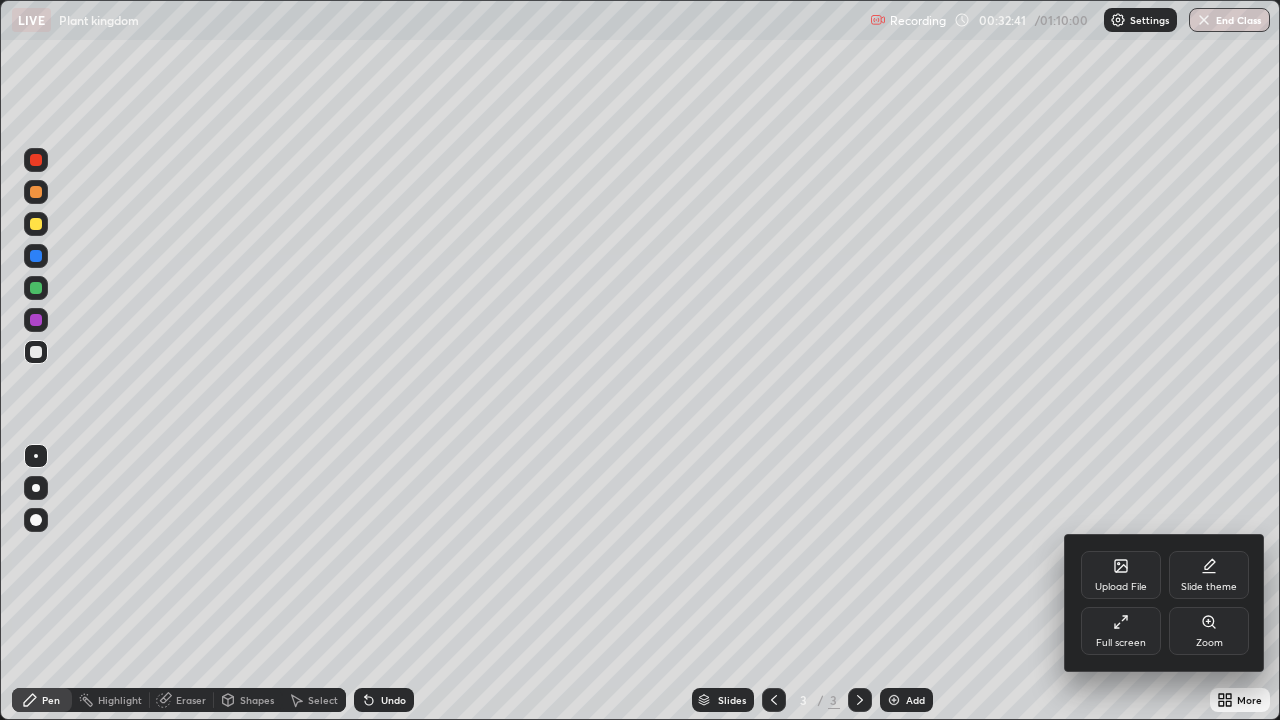 click on "Full screen" at bounding box center [1121, 631] 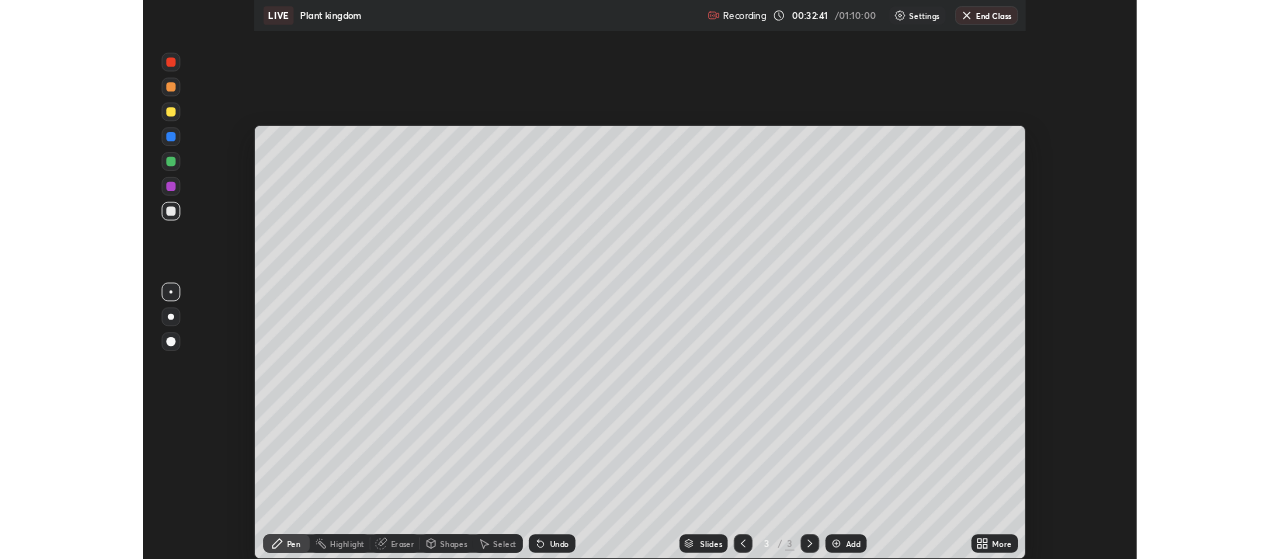scroll, scrollTop: 559, scrollLeft: 1280, axis: both 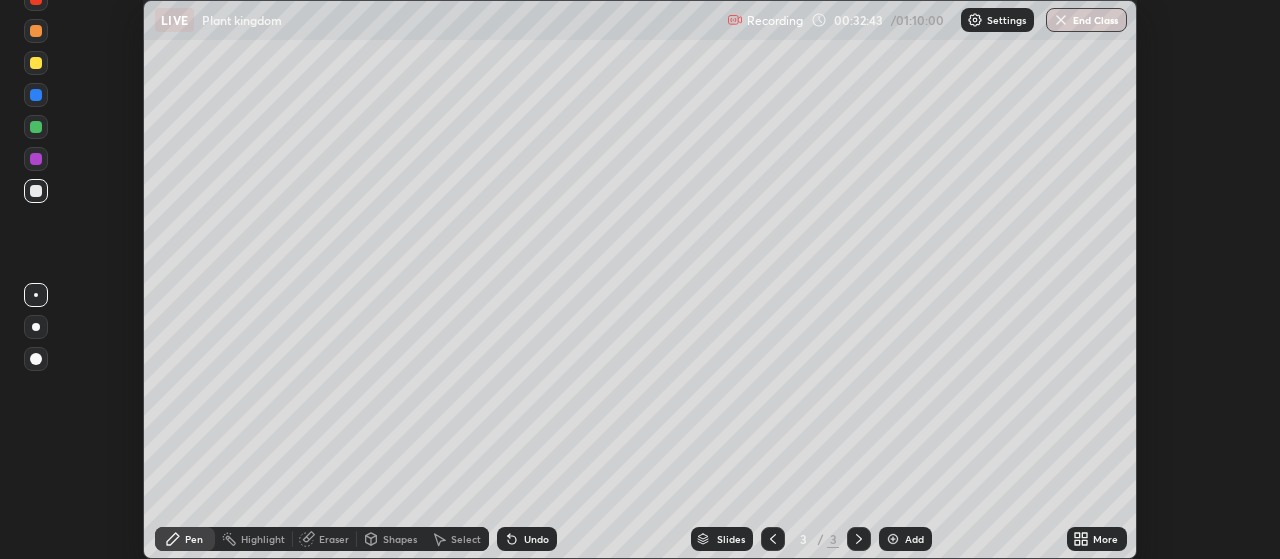 click 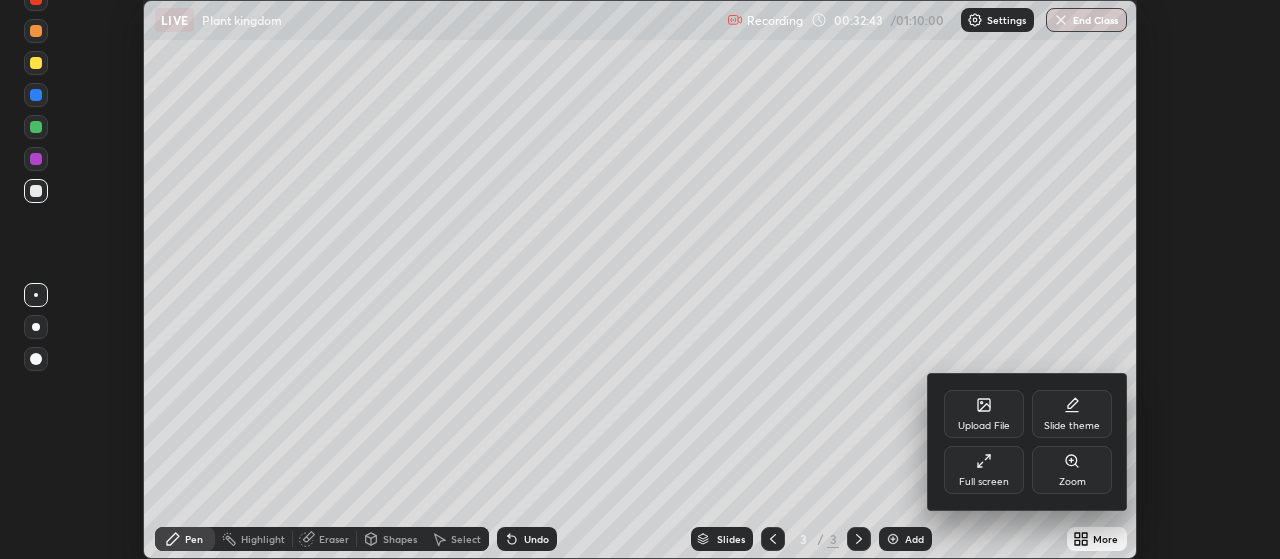click on "Full screen" at bounding box center [984, 470] 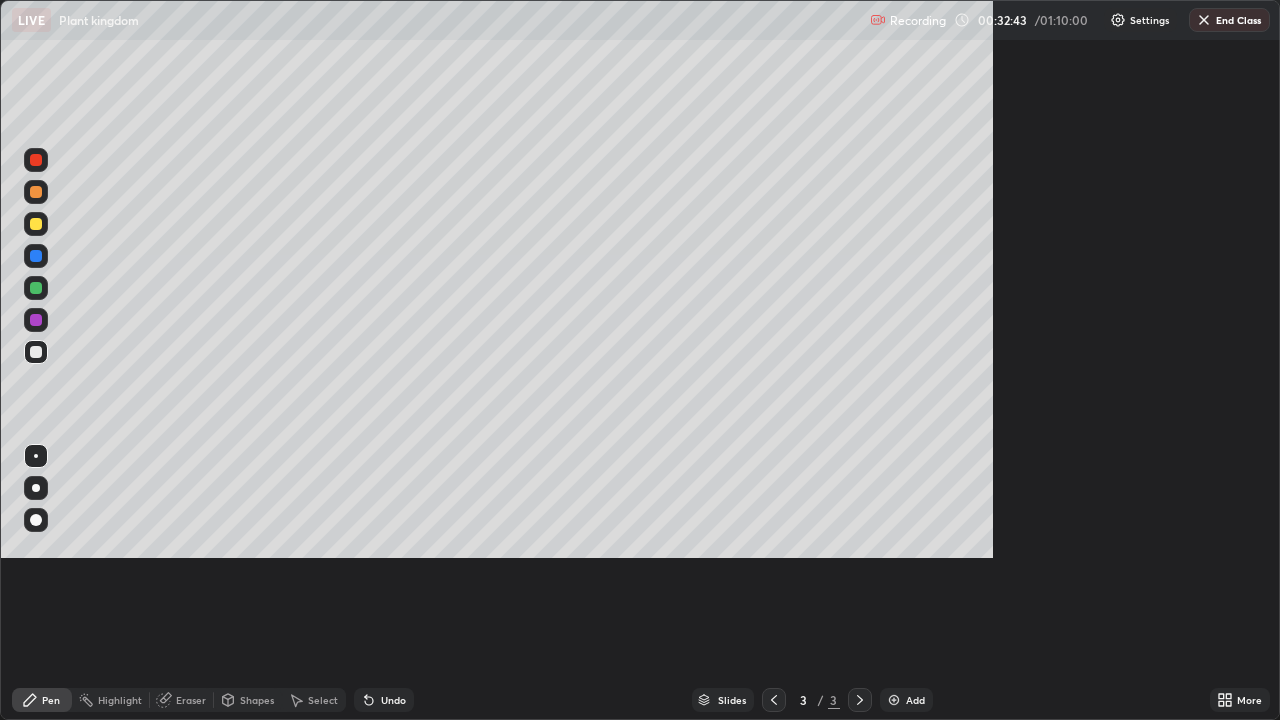 scroll, scrollTop: 99280, scrollLeft: 98720, axis: both 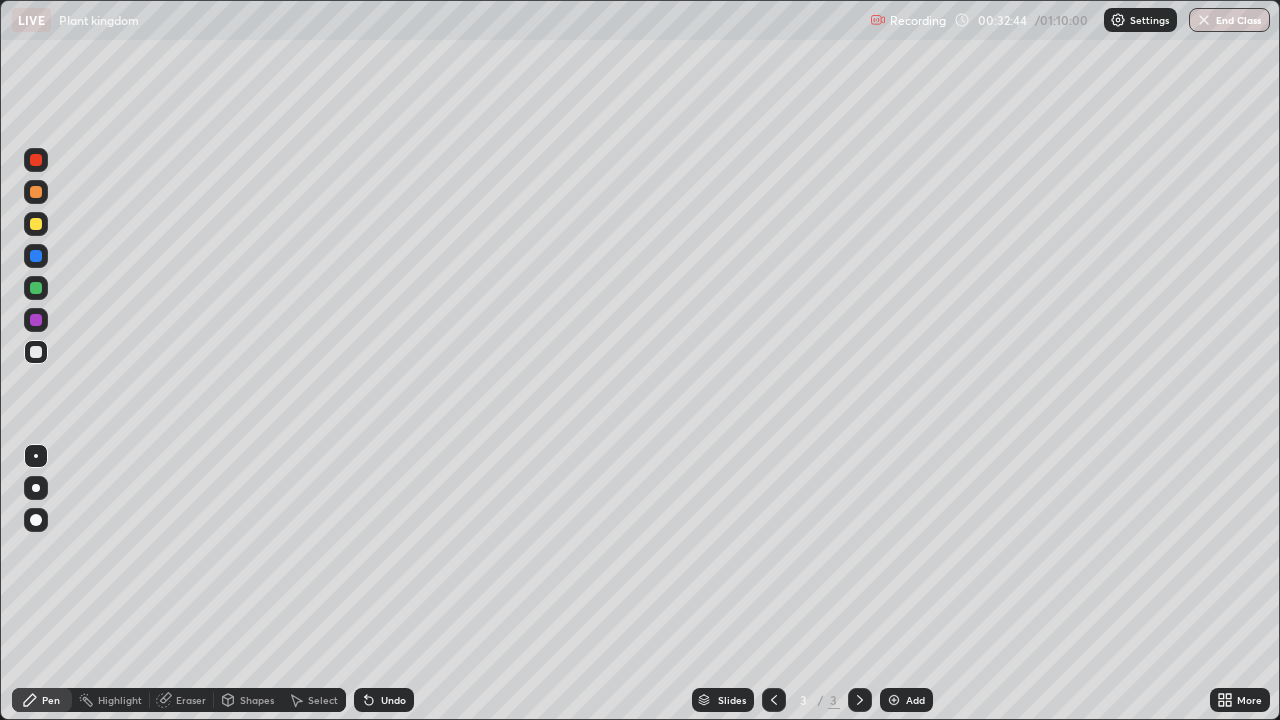 click 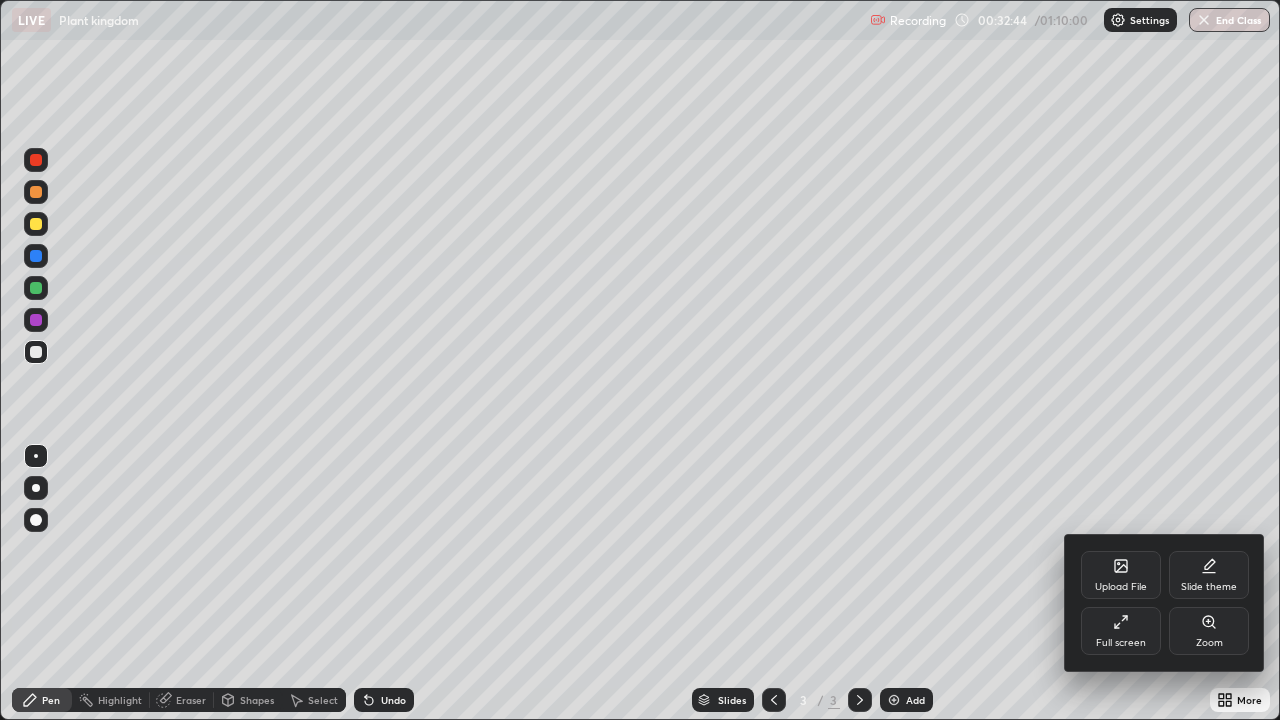 click on "Upload File" at bounding box center [1121, 575] 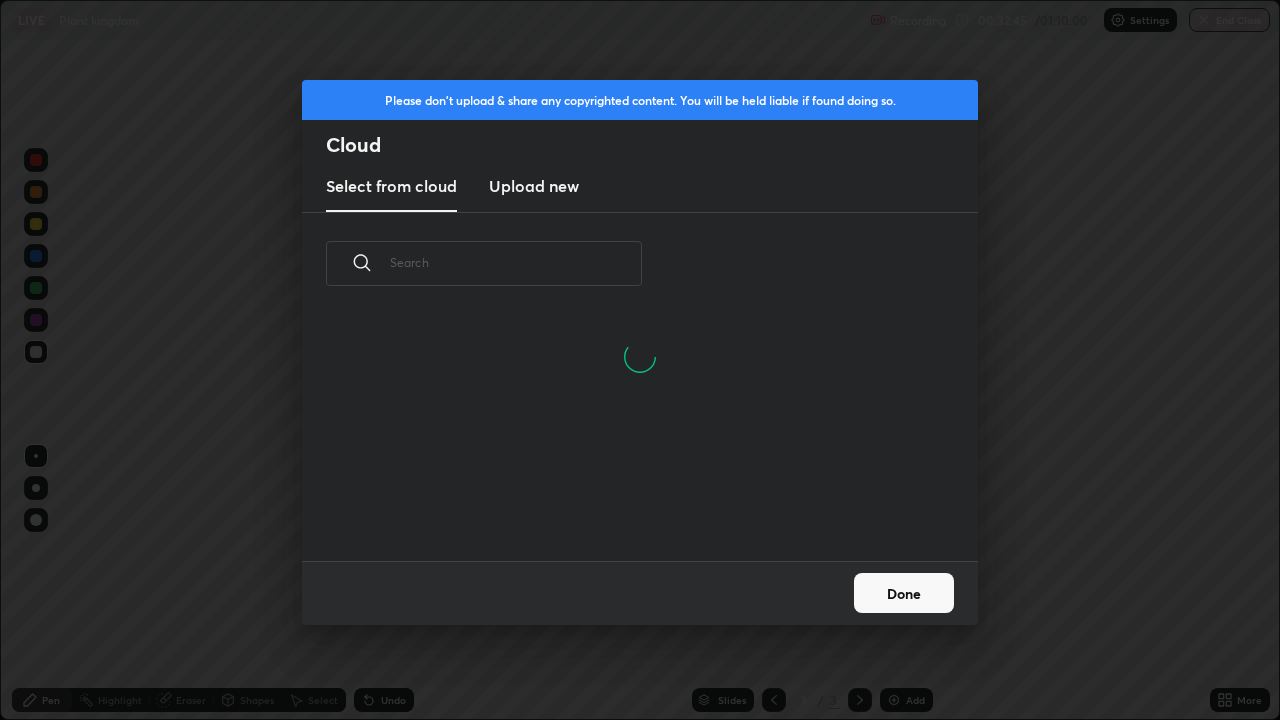 scroll, scrollTop: 7, scrollLeft: 11, axis: both 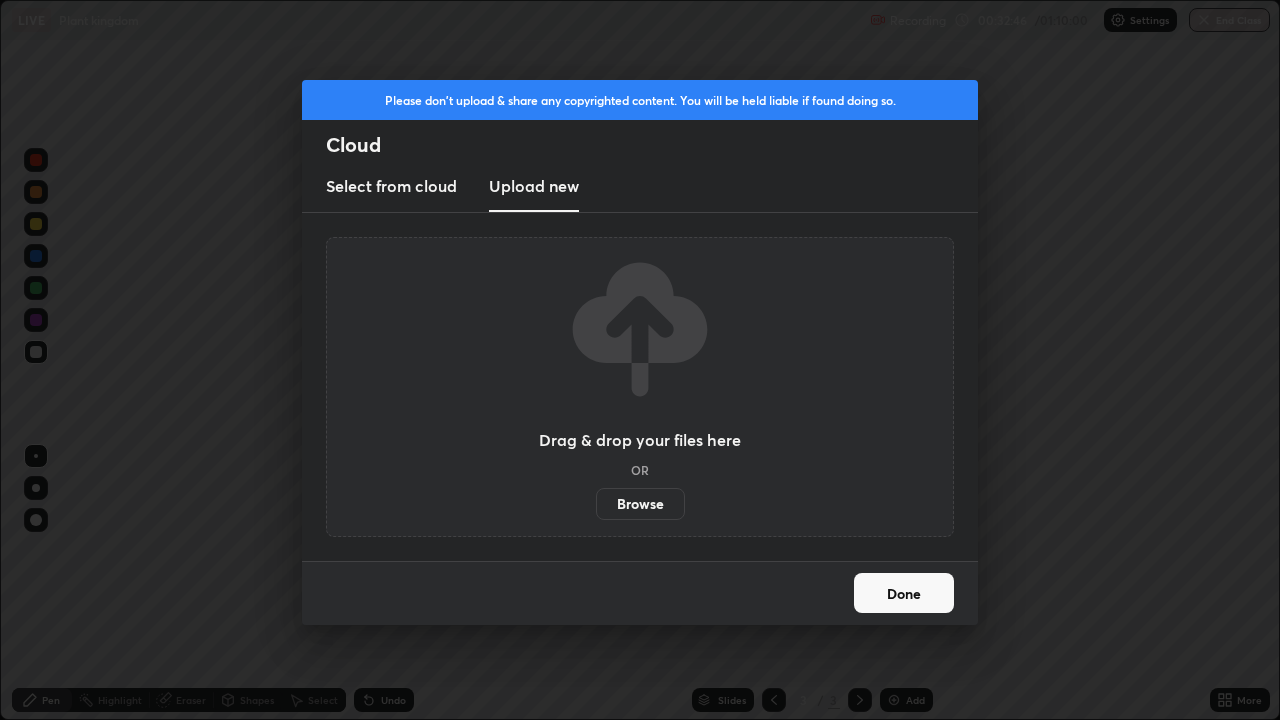 click on "Browse" at bounding box center (640, 504) 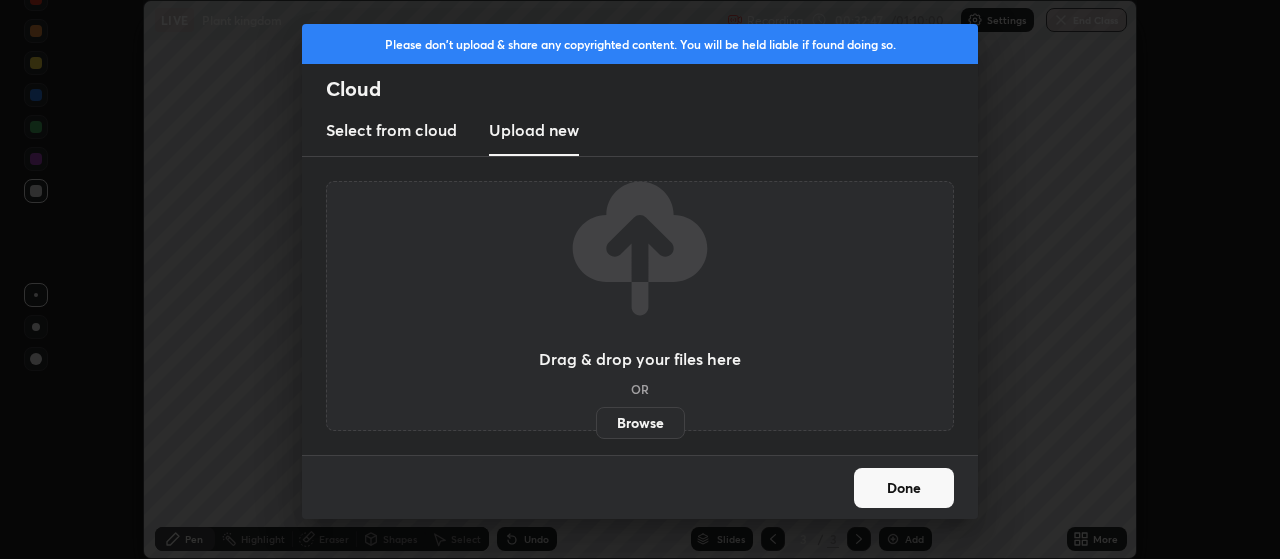 scroll, scrollTop: 559, scrollLeft: 1280, axis: both 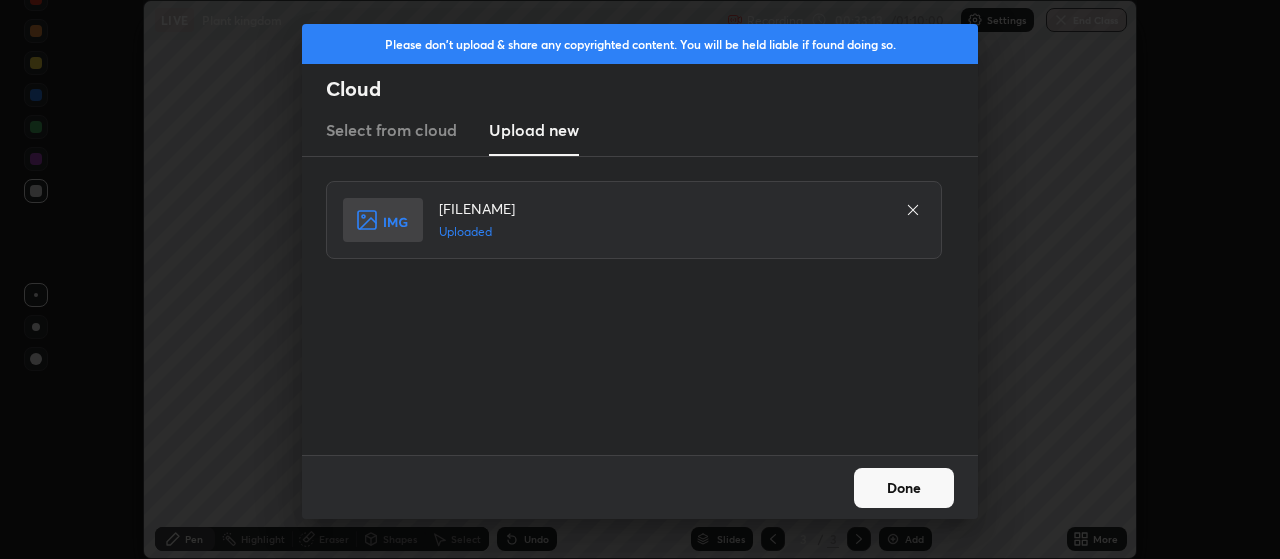 click on "Done" at bounding box center [904, 488] 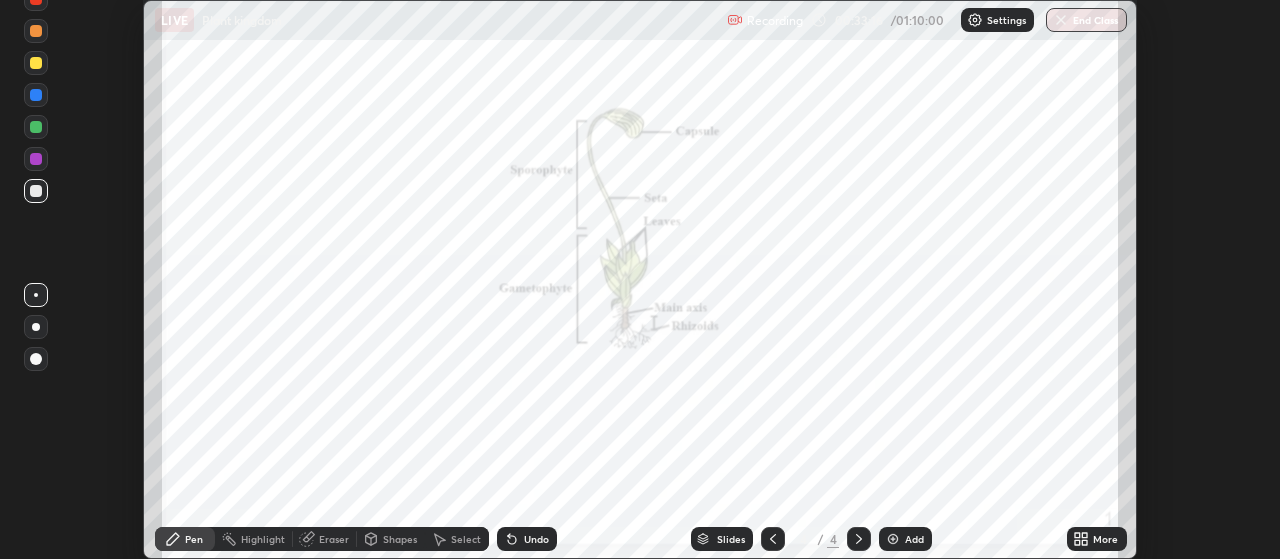 click 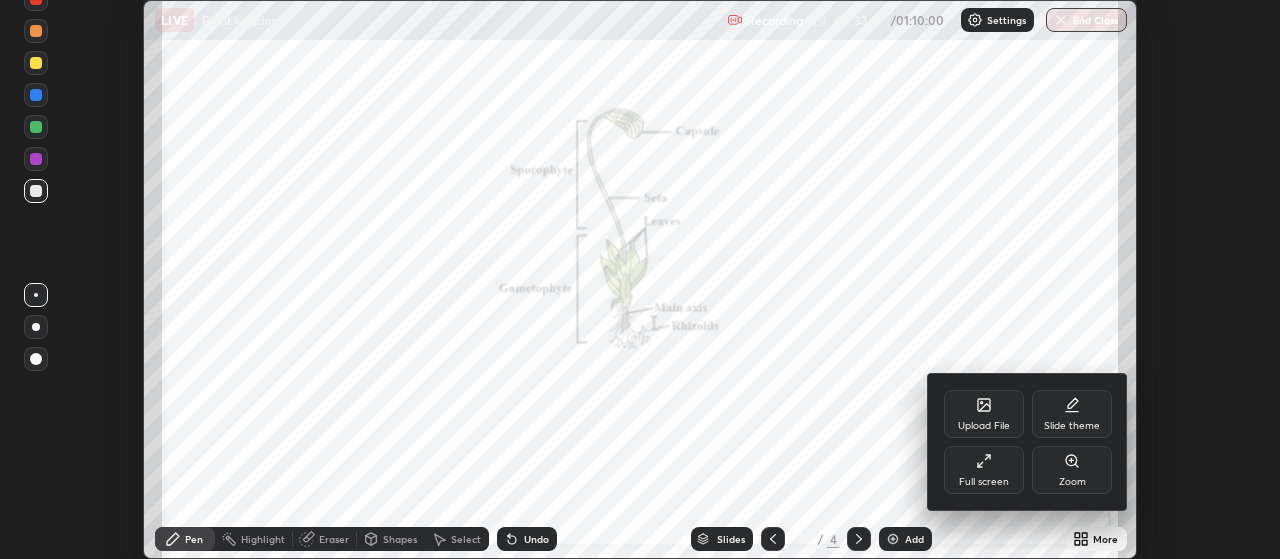 click on "Upload File" at bounding box center [984, 426] 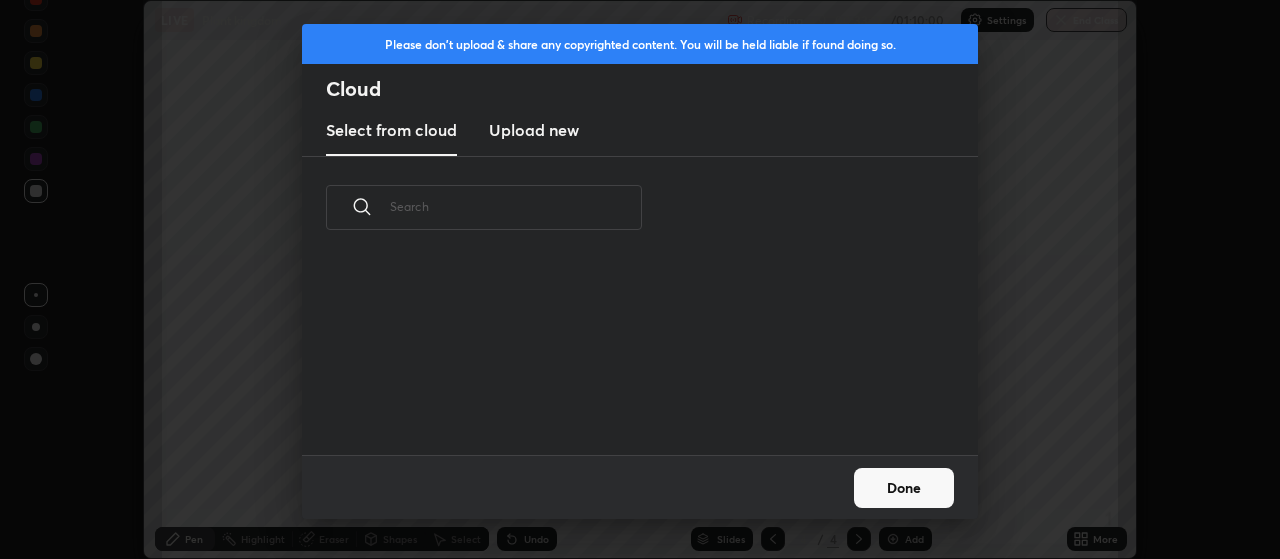 scroll, scrollTop: 7, scrollLeft: 11, axis: both 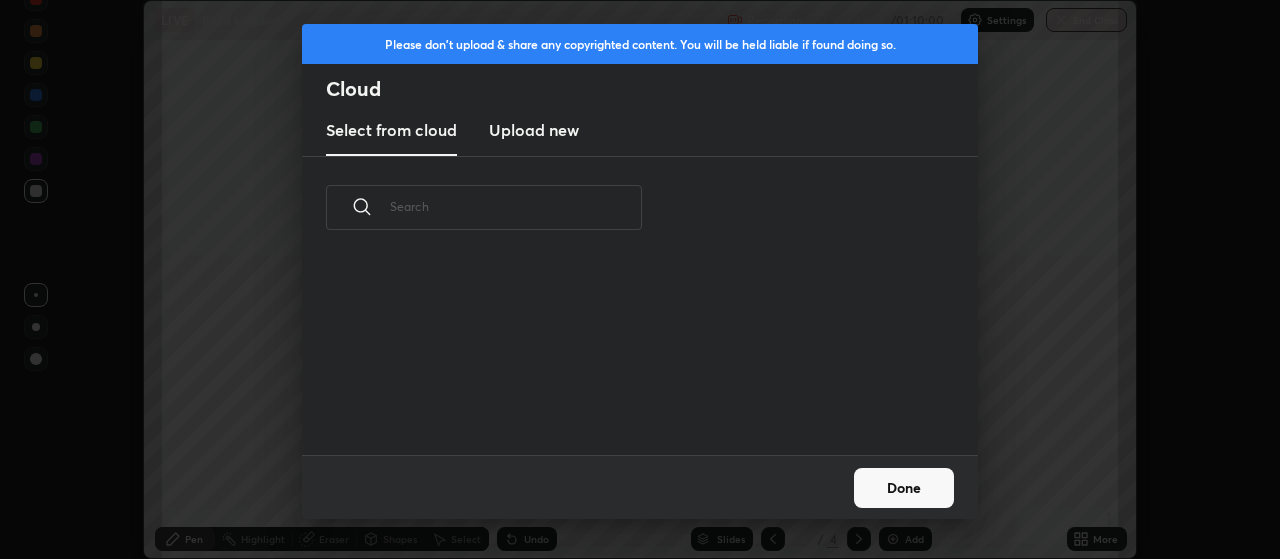 click on "Upload new" at bounding box center [534, 131] 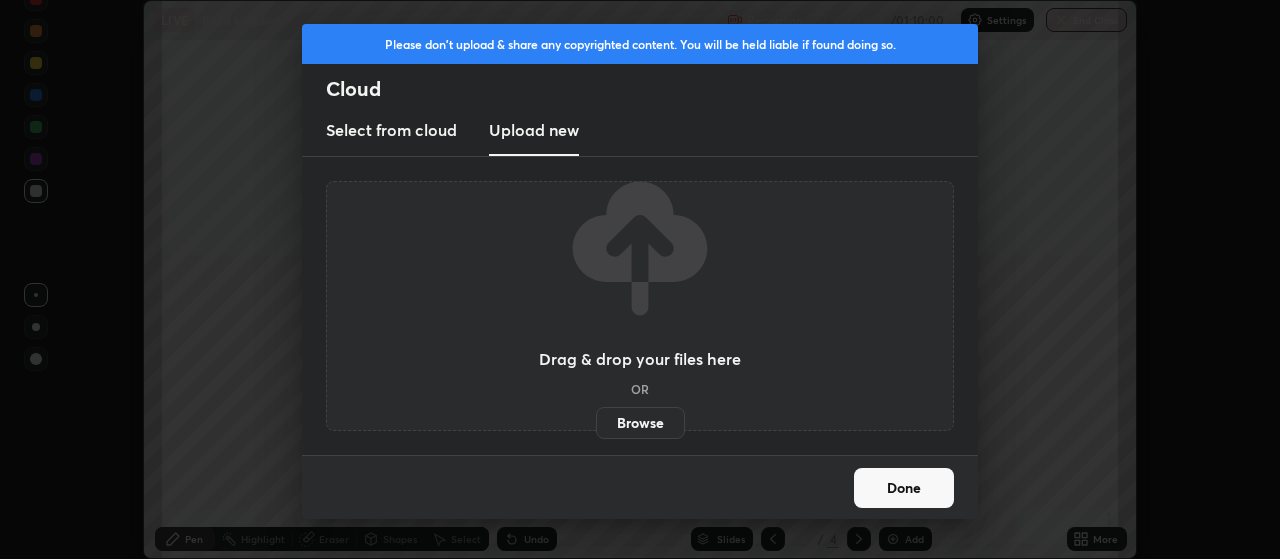 click on "Browse" at bounding box center [640, 423] 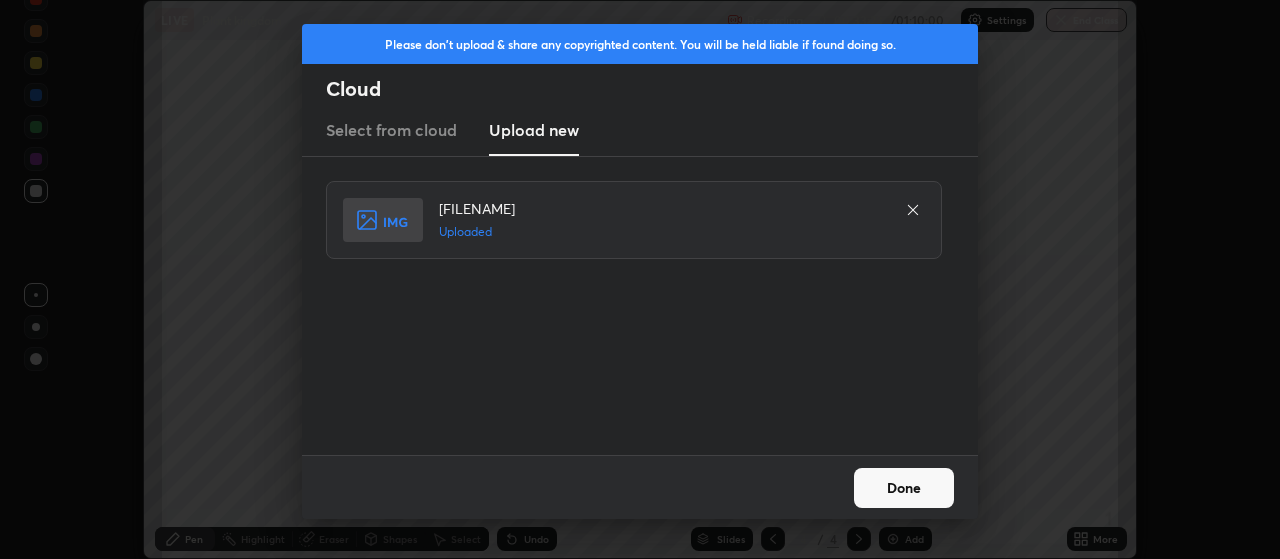 click on "Done" at bounding box center [904, 488] 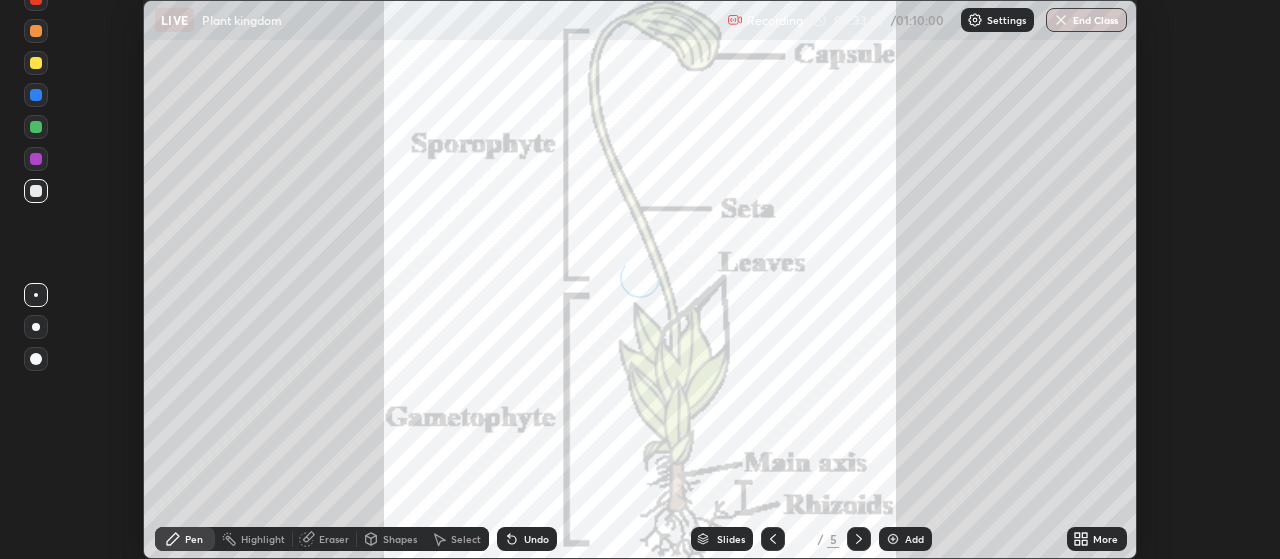 click 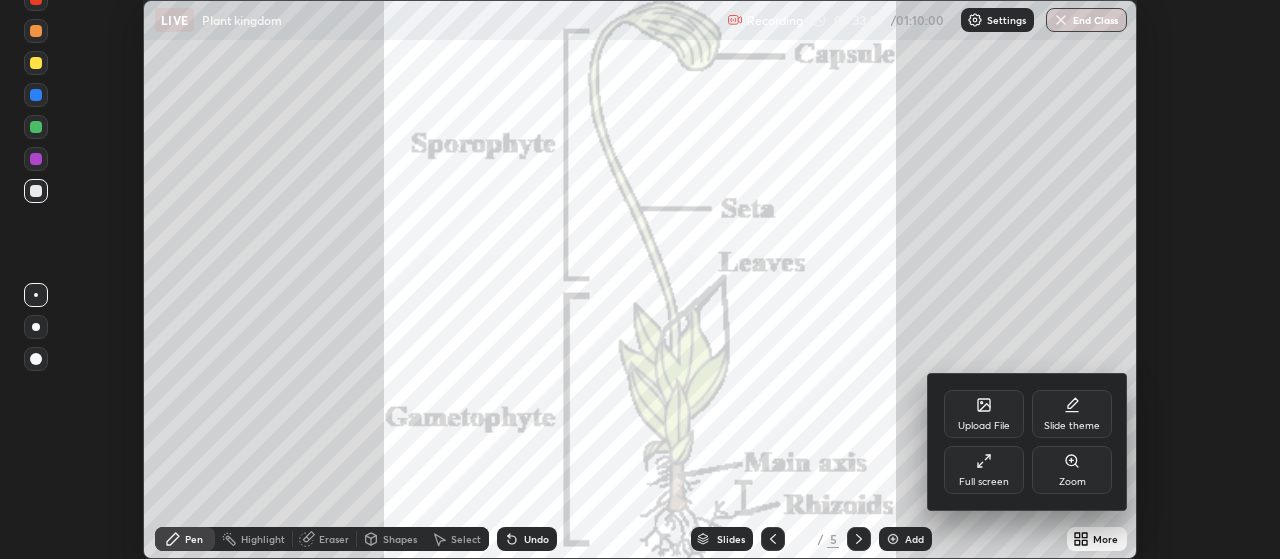 click on "Full screen" at bounding box center (984, 470) 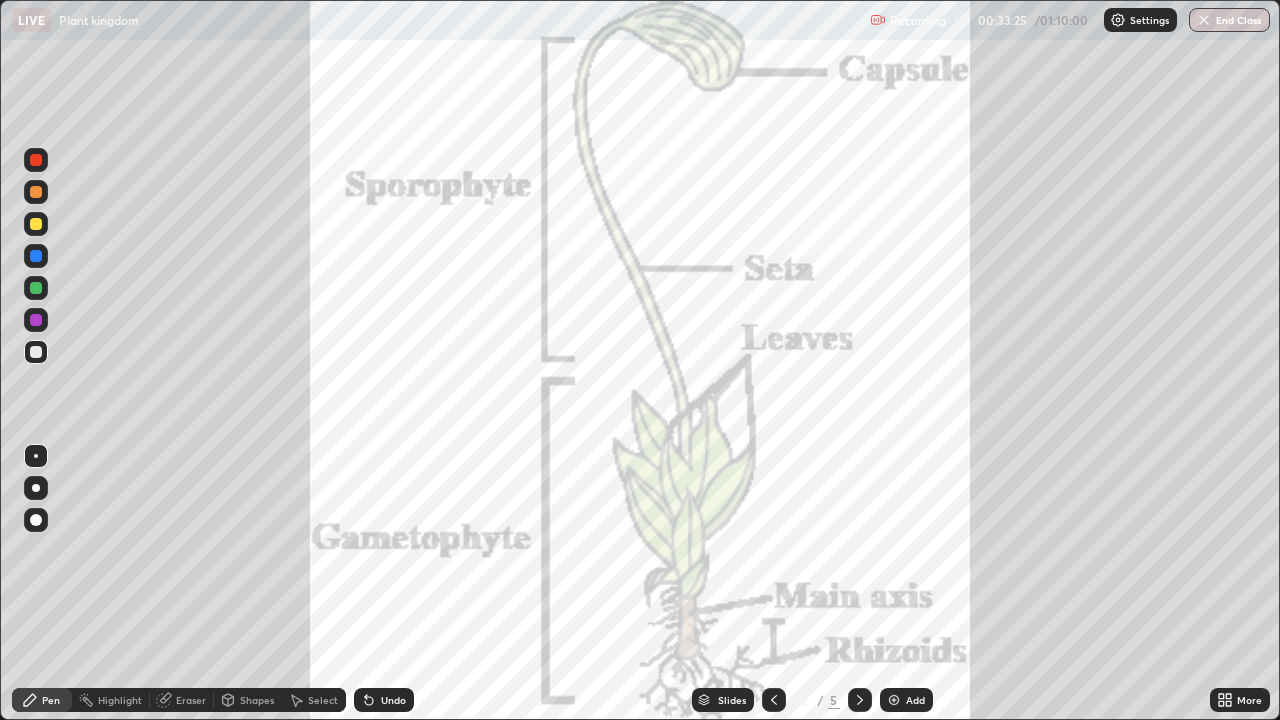 scroll, scrollTop: 99280, scrollLeft: 98720, axis: both 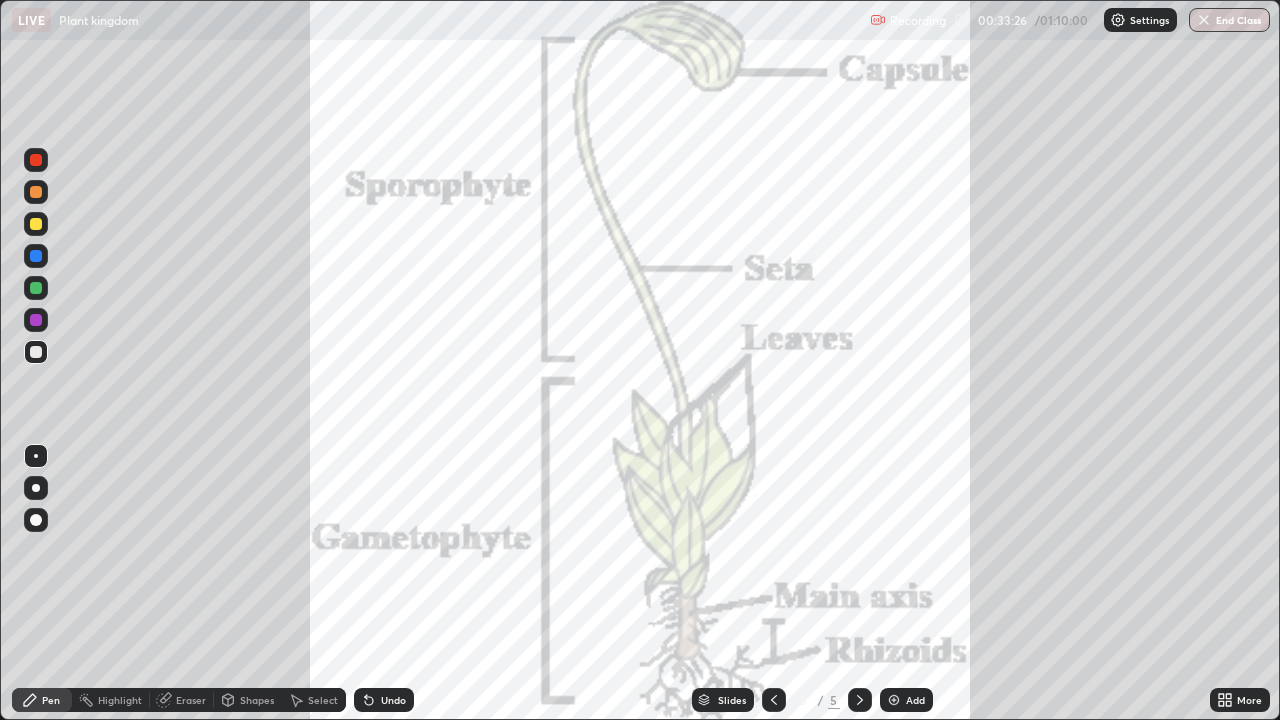 click on "More" at bounding box center [1240, 700] 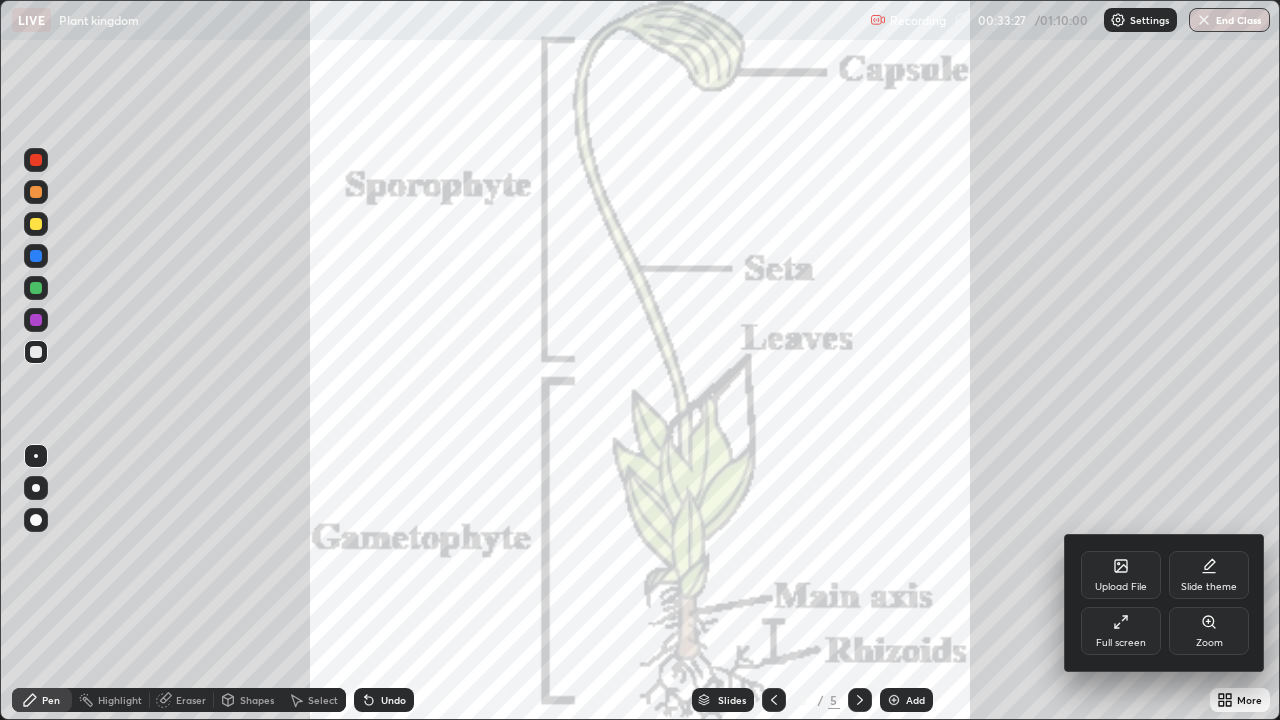 click on "Full screen" at bounding box center [1121, 631] 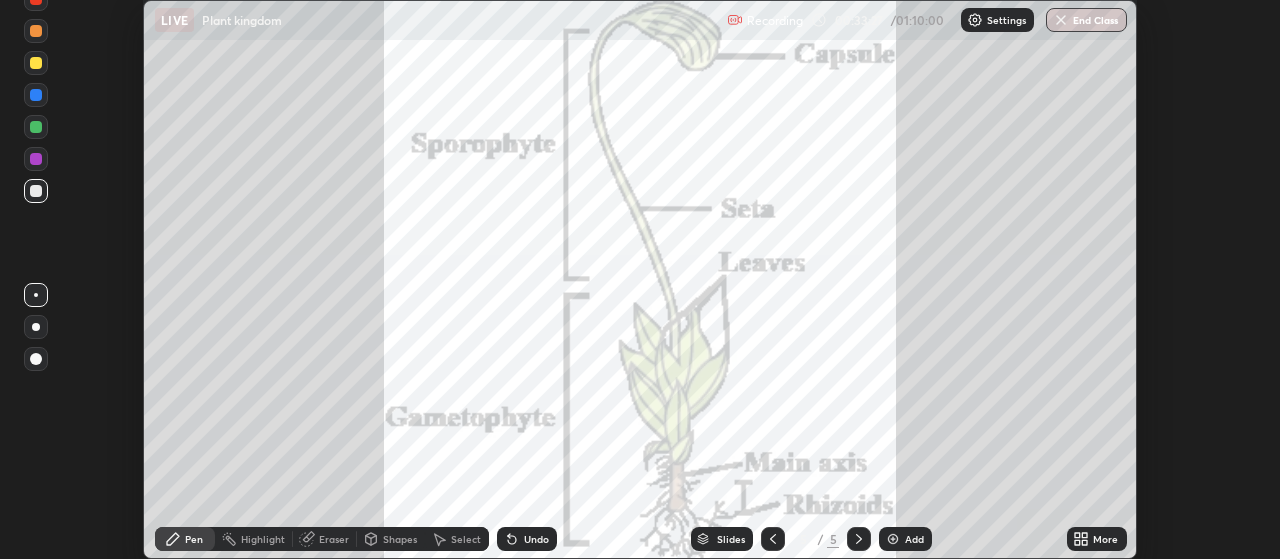 scroll, scrollTop: 559, scrollLeft: 1280, axis: both 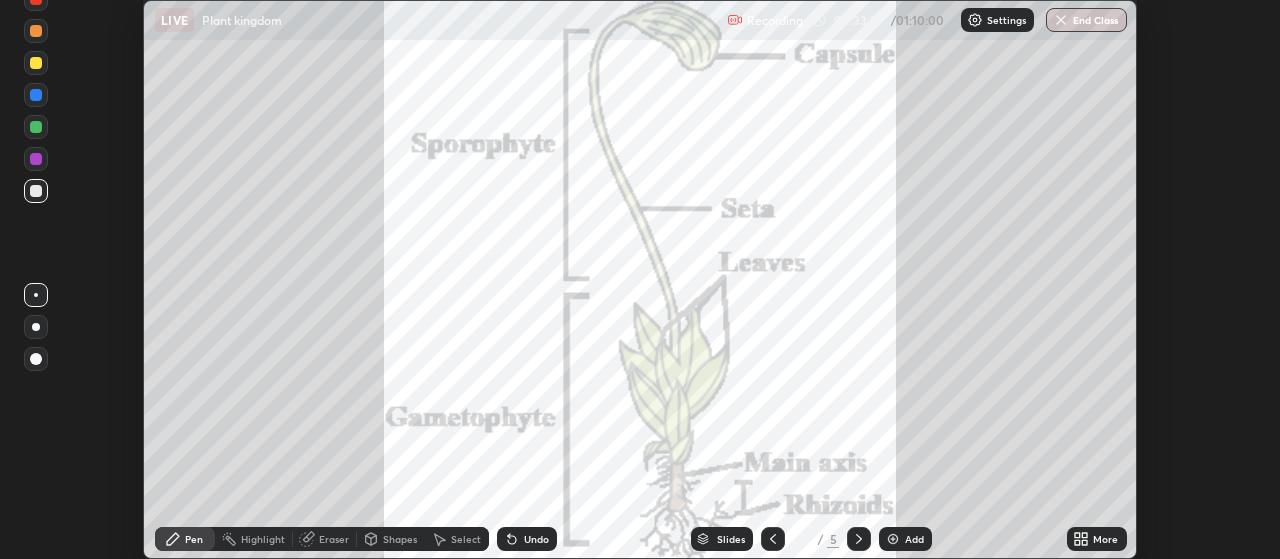 click on "More" at bounding box center [1105, 539] 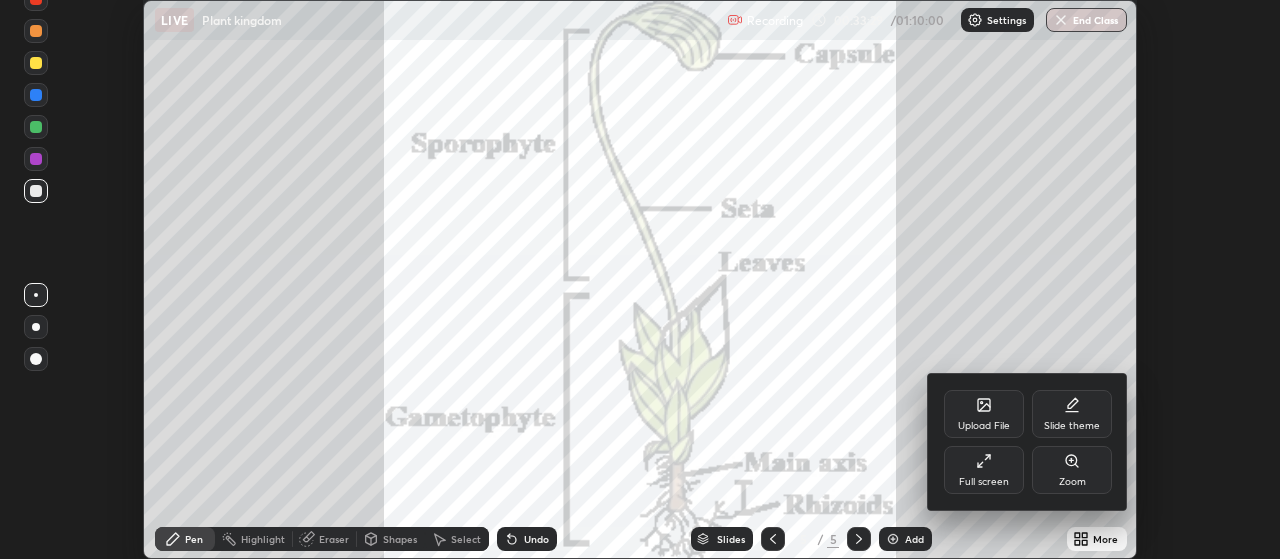 click on "Upload File" at bounding box center [984, 414] 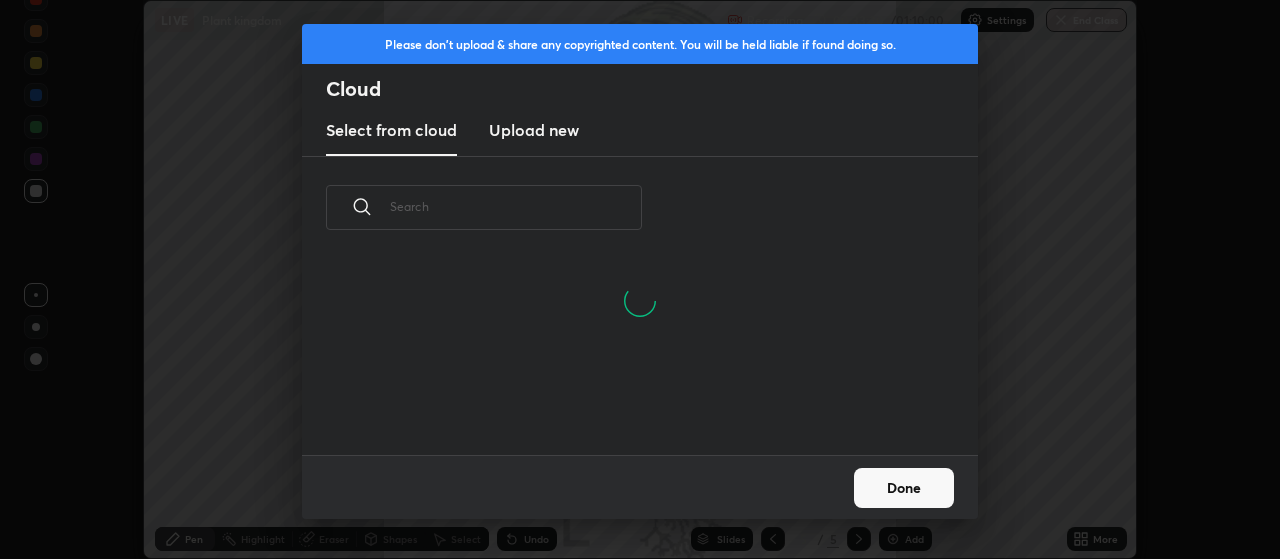 scroll, scrollTop: 7, scrollLeft: 11, axis: both 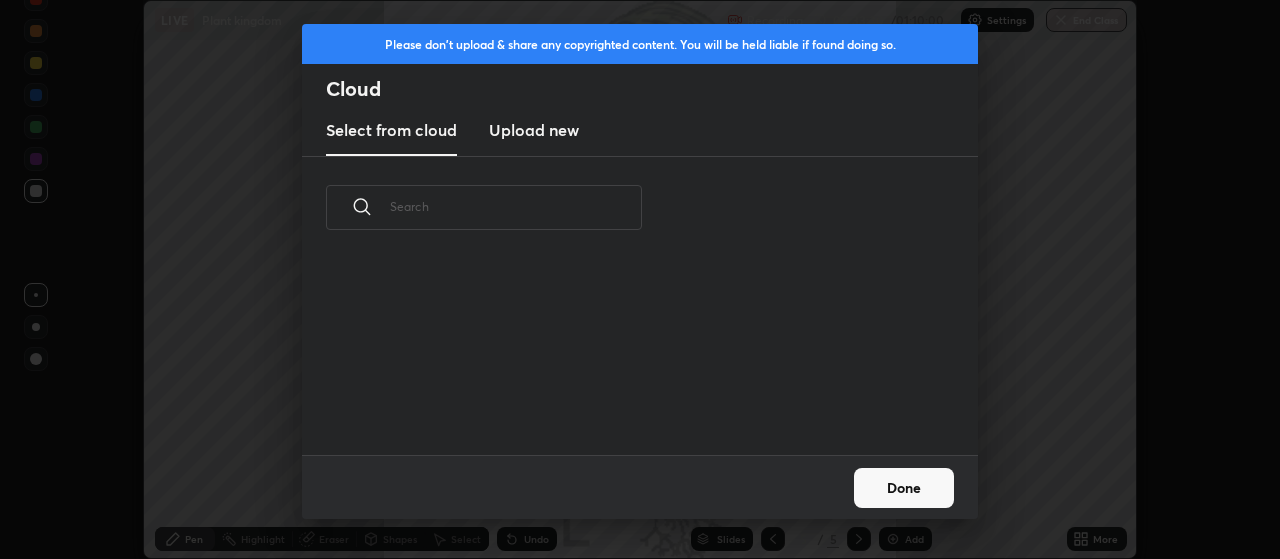 click on "Upload new" at bounding box center (534, 130) 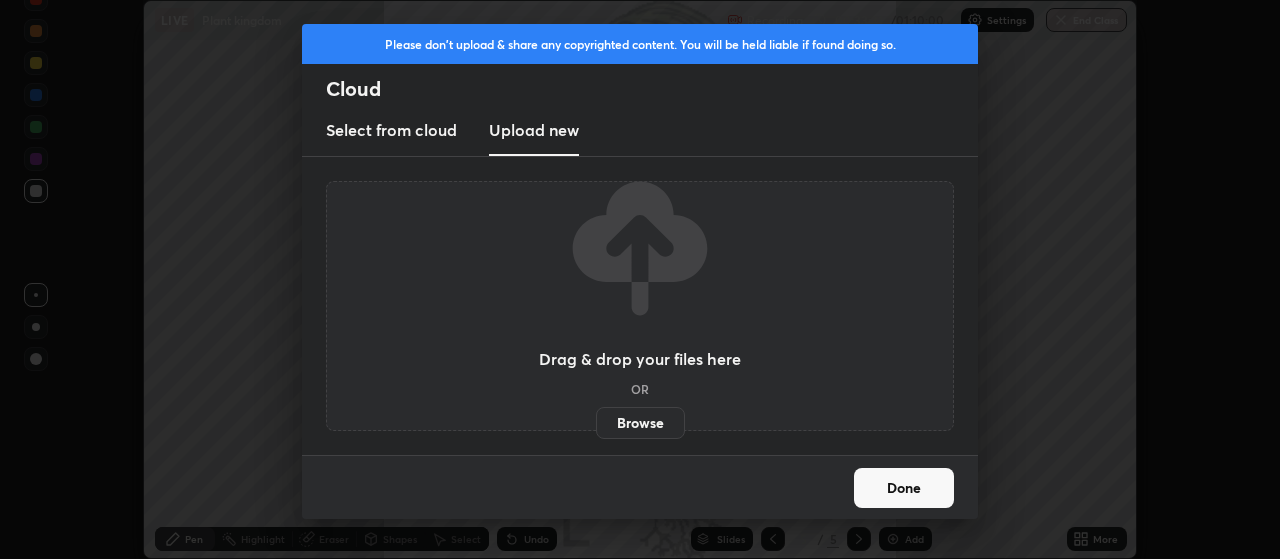 click on "Browse" at bounding box center (640, 423) 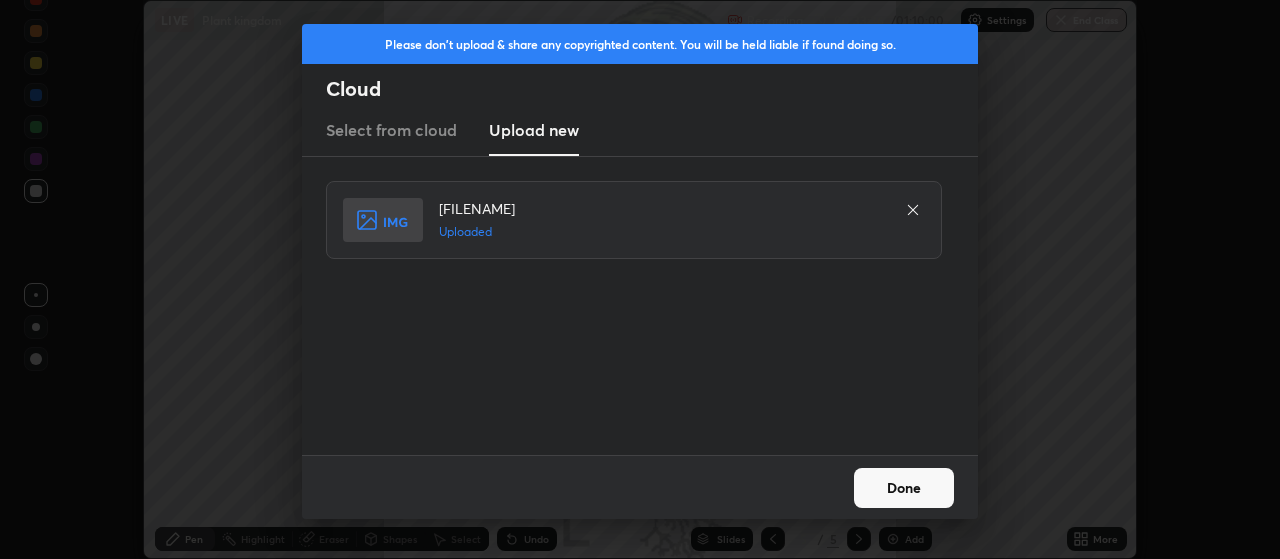 click on "Done" at bounding box center (904, 488) 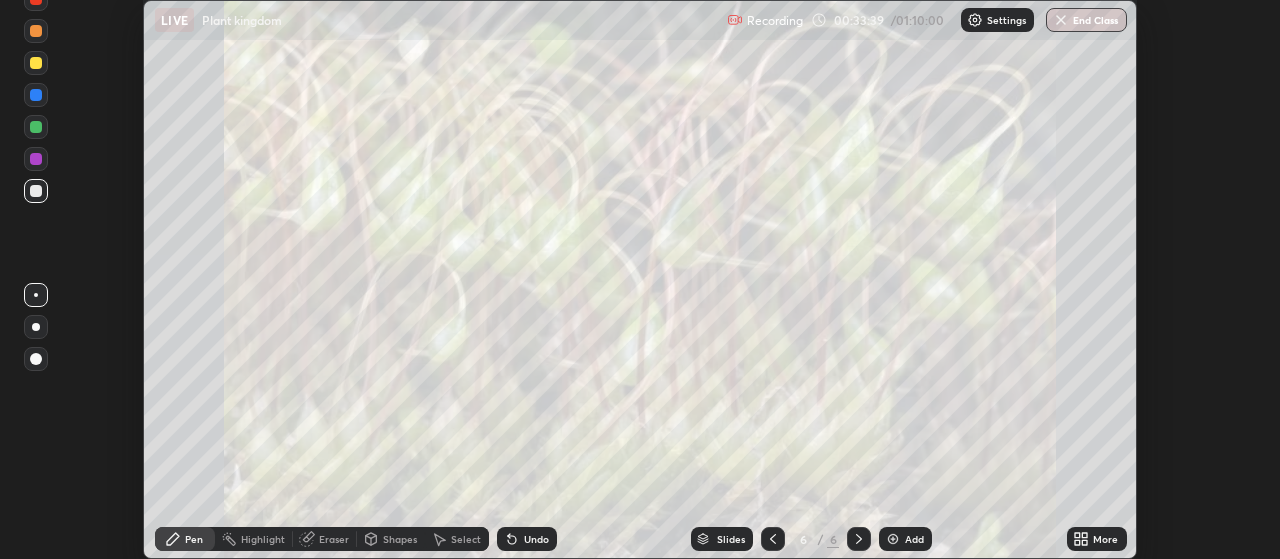 click 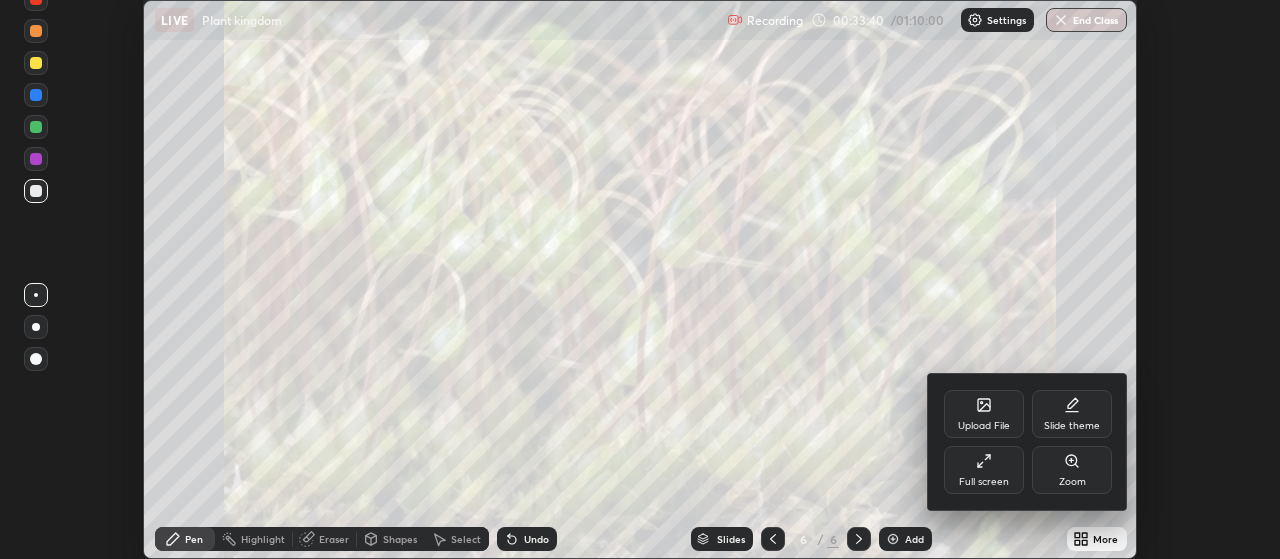click 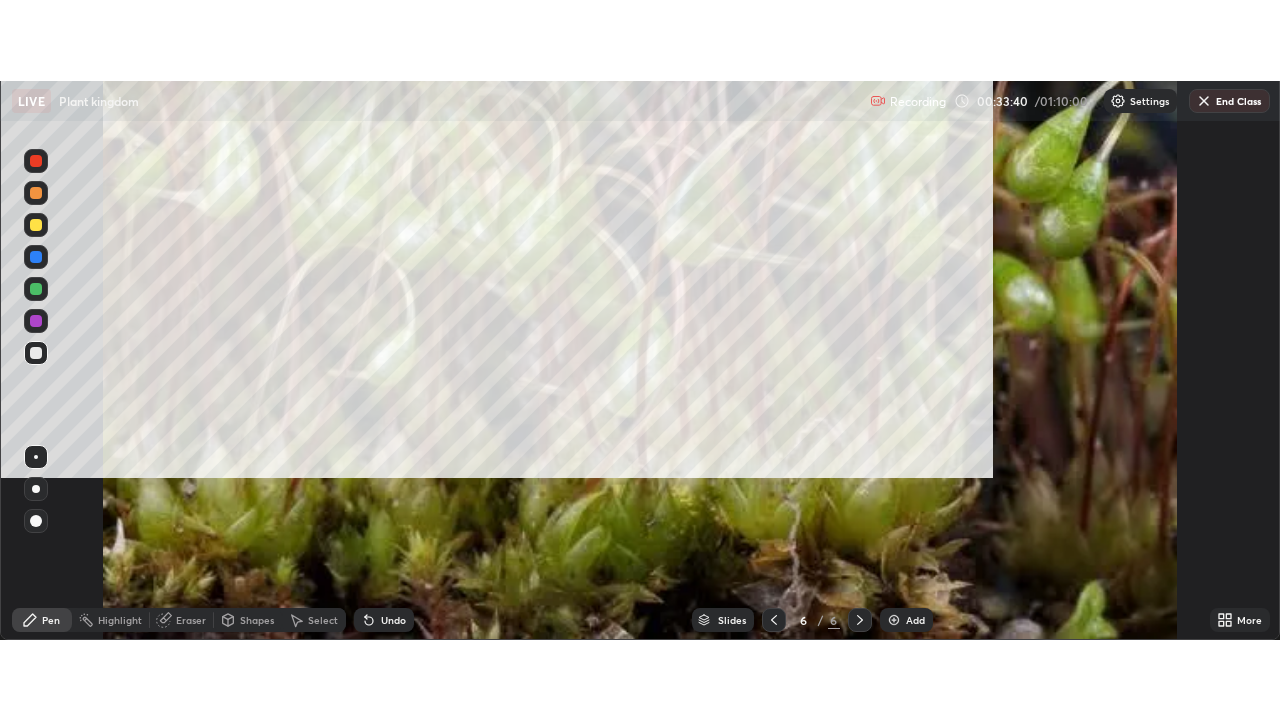 scroll, scrollTop: 99280, scrollLeft: 98720, axis: both 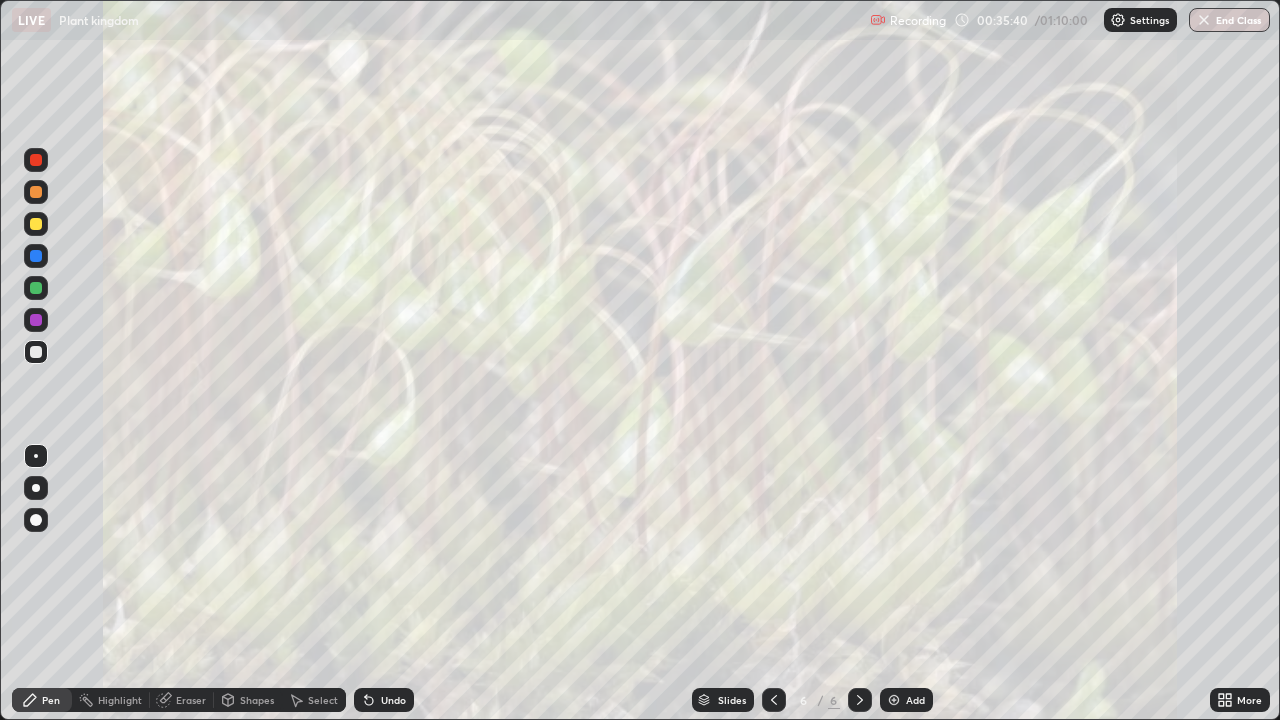 click at bounding box center [774, 700] 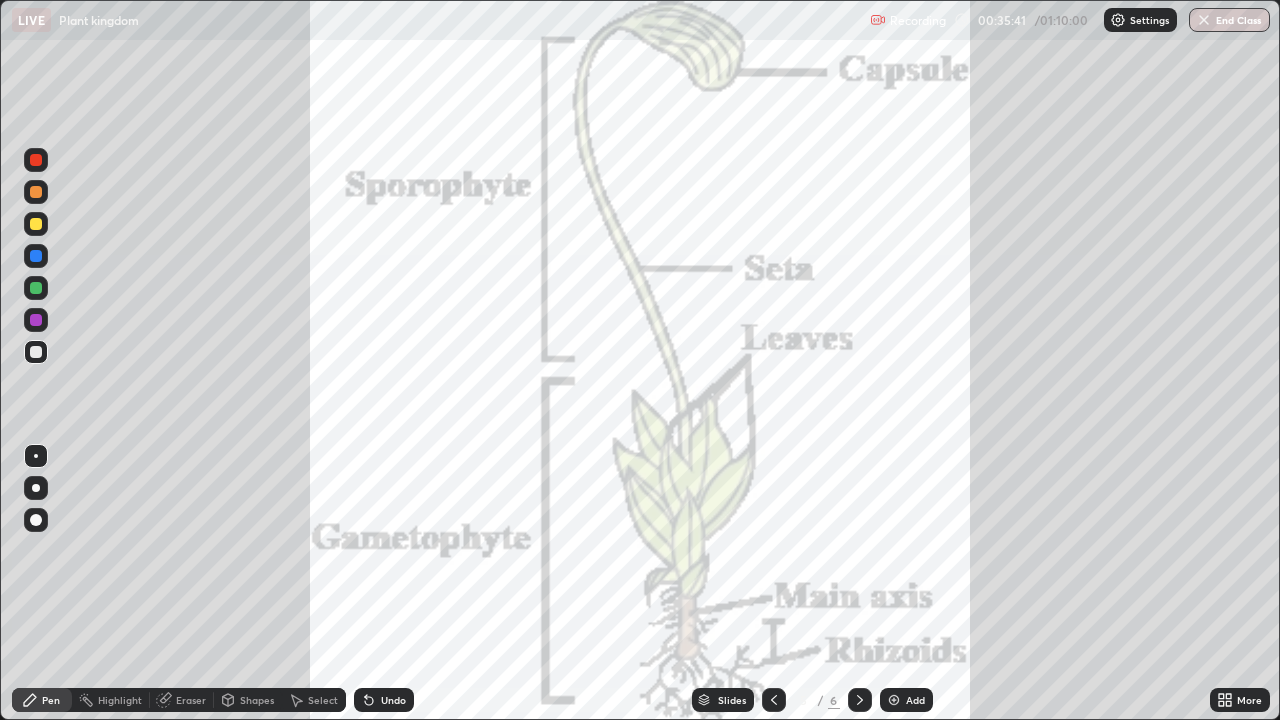 click 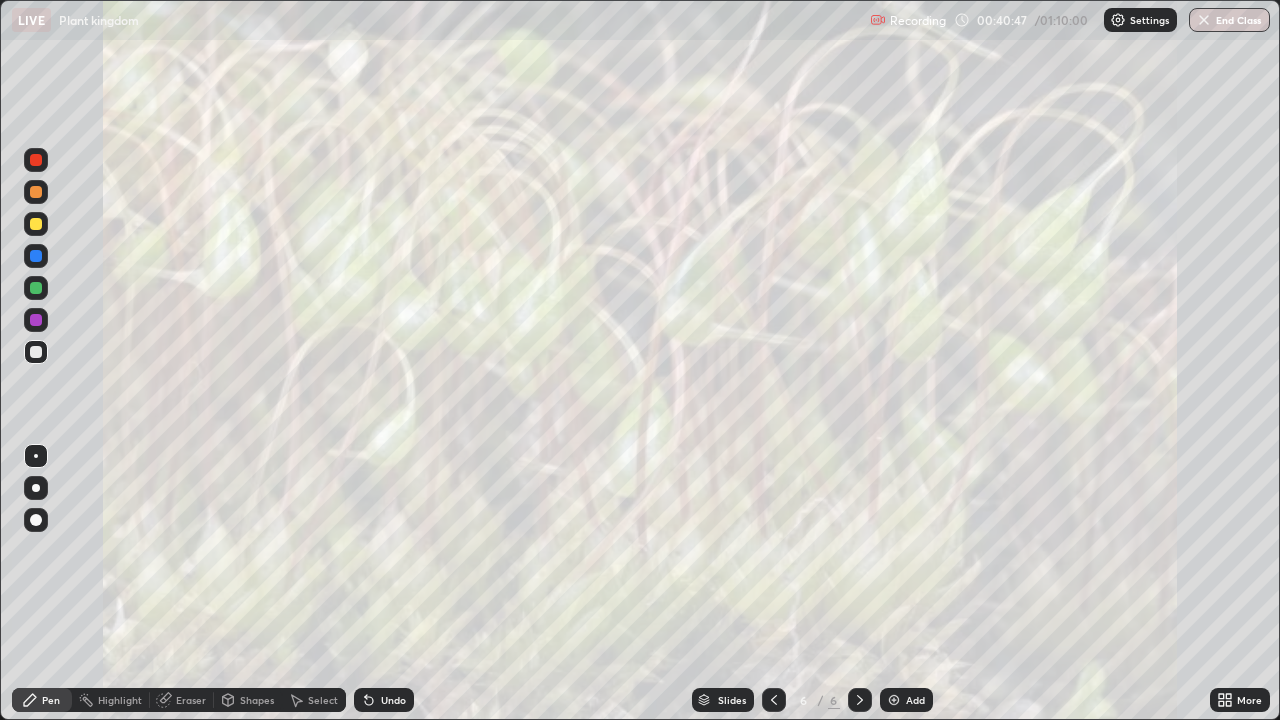 click 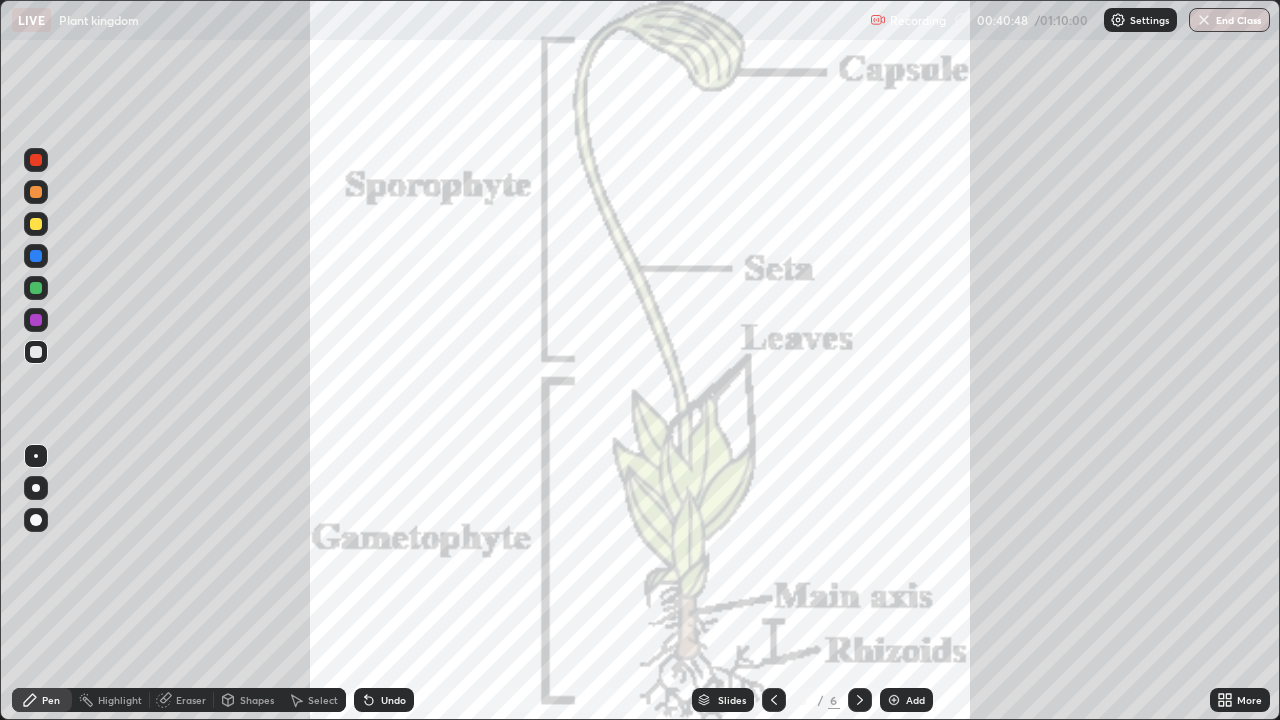 click 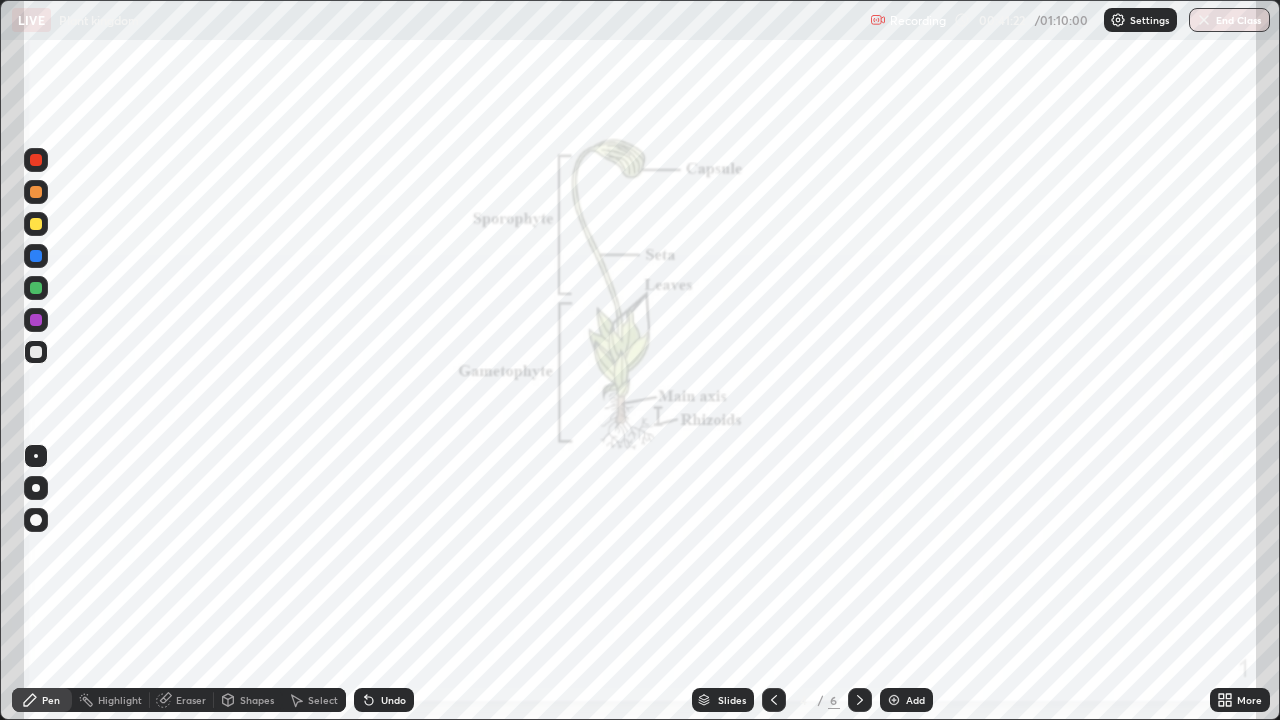 click at bounding box center (36, 488) 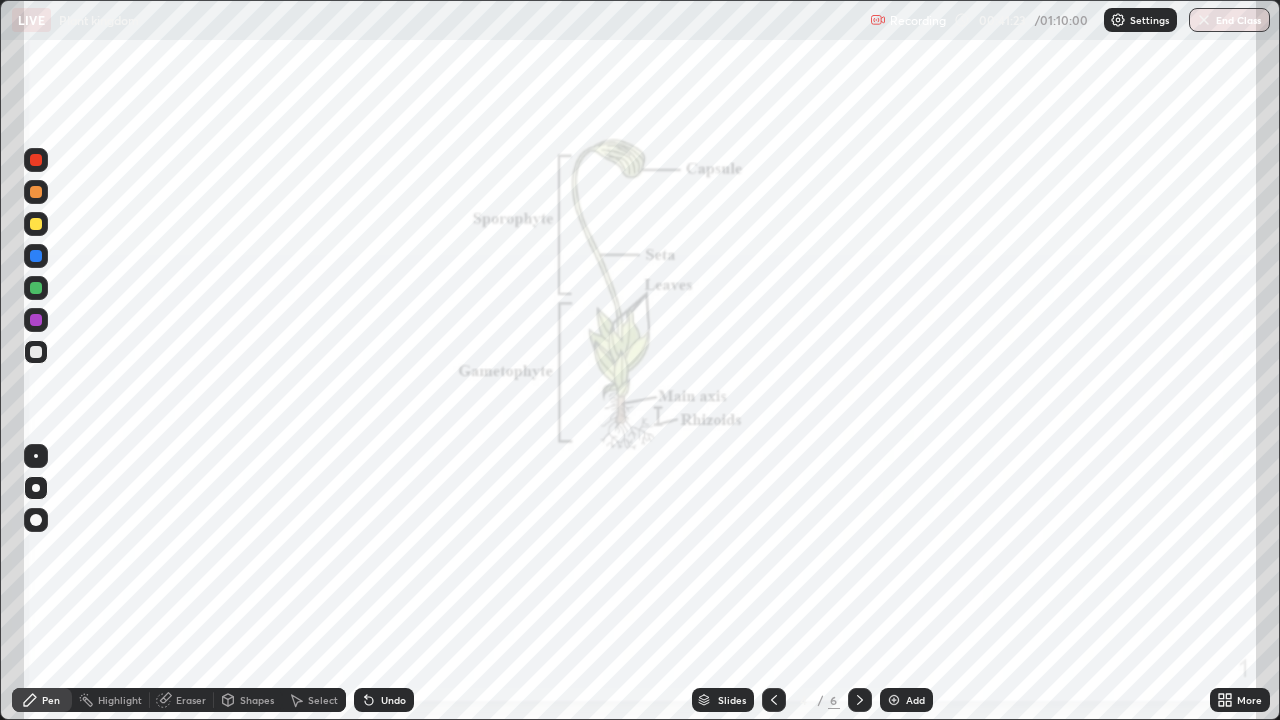 click at bounding box center (36, 160) 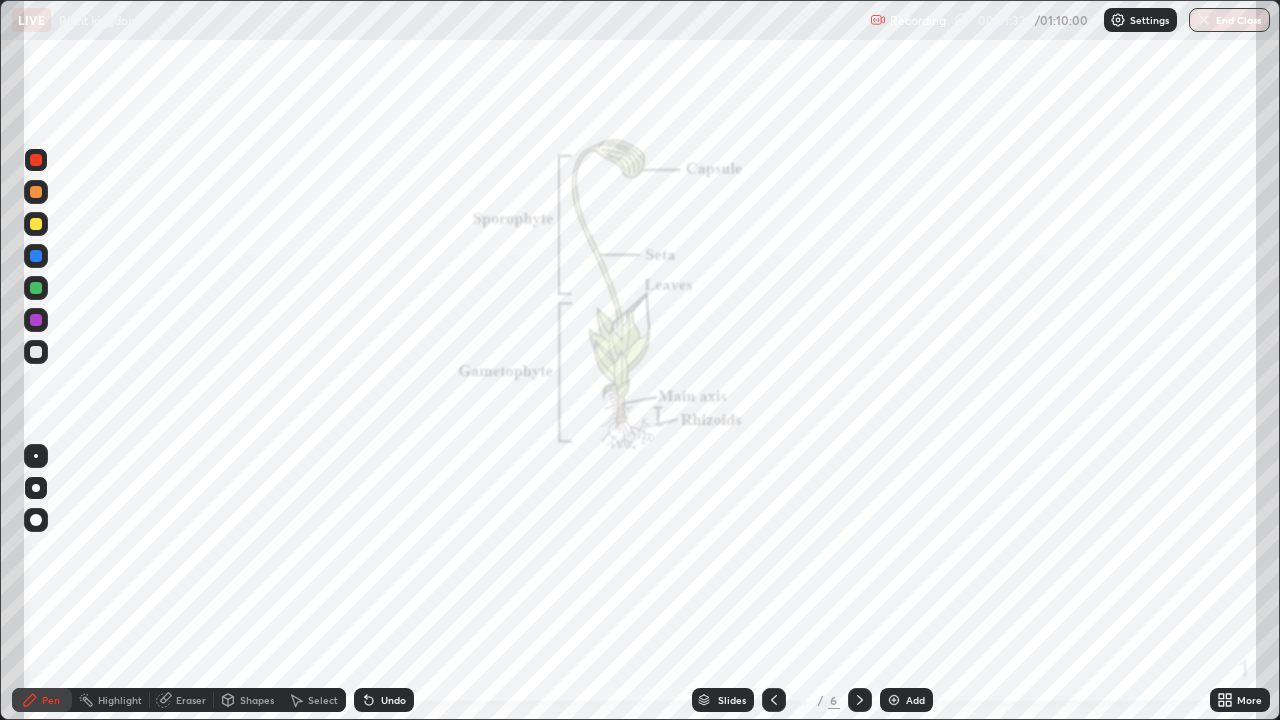 click at bounding box center [36, 160] 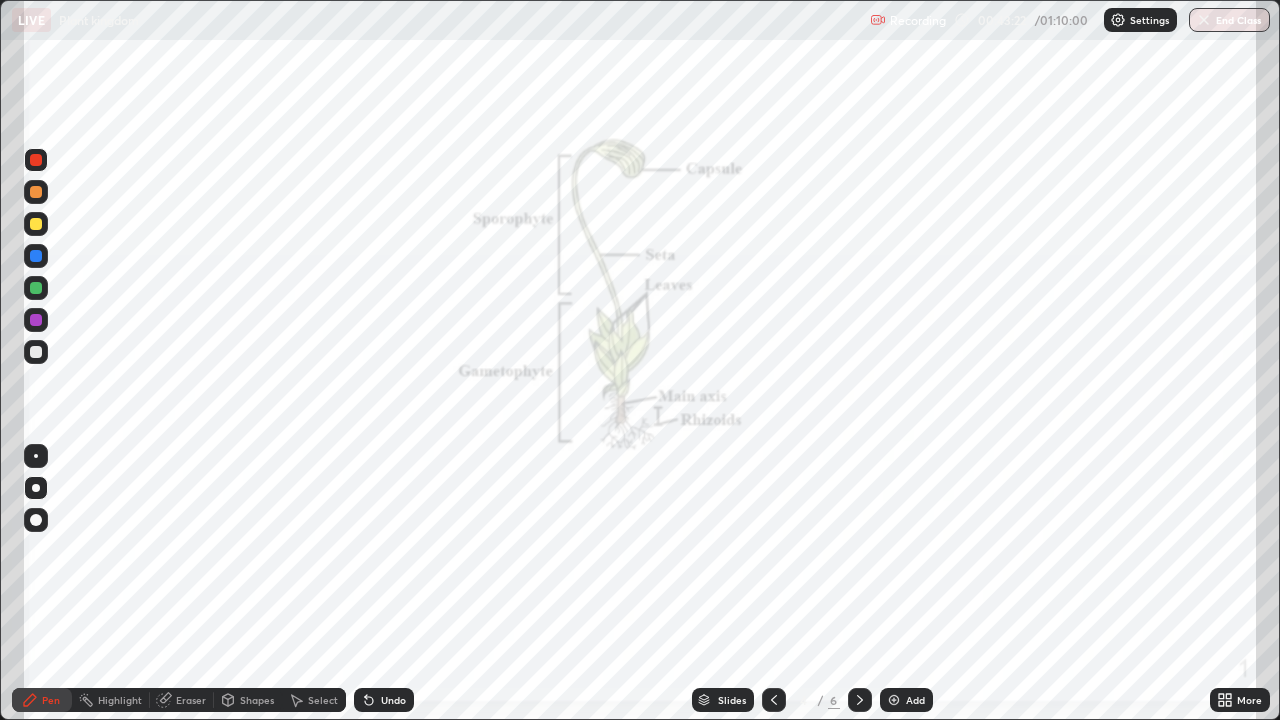 click at bounding box center (36, 224) 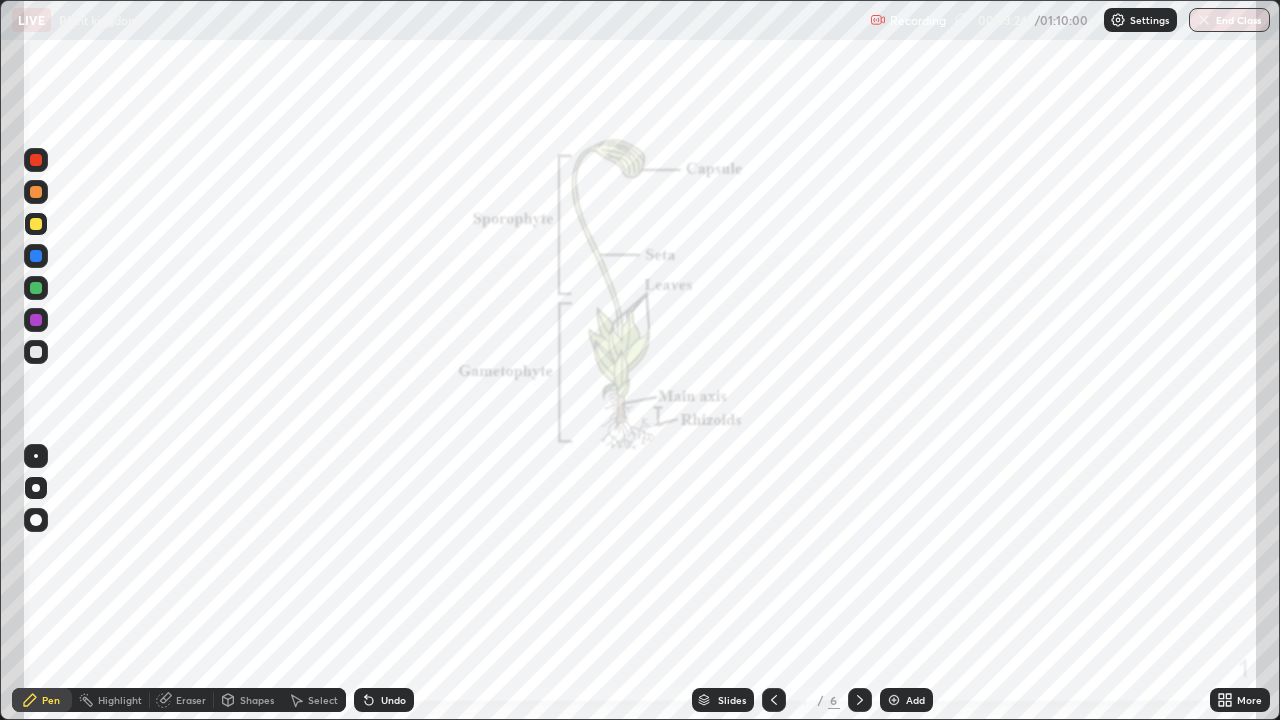 click at bounding box center [36, 256] 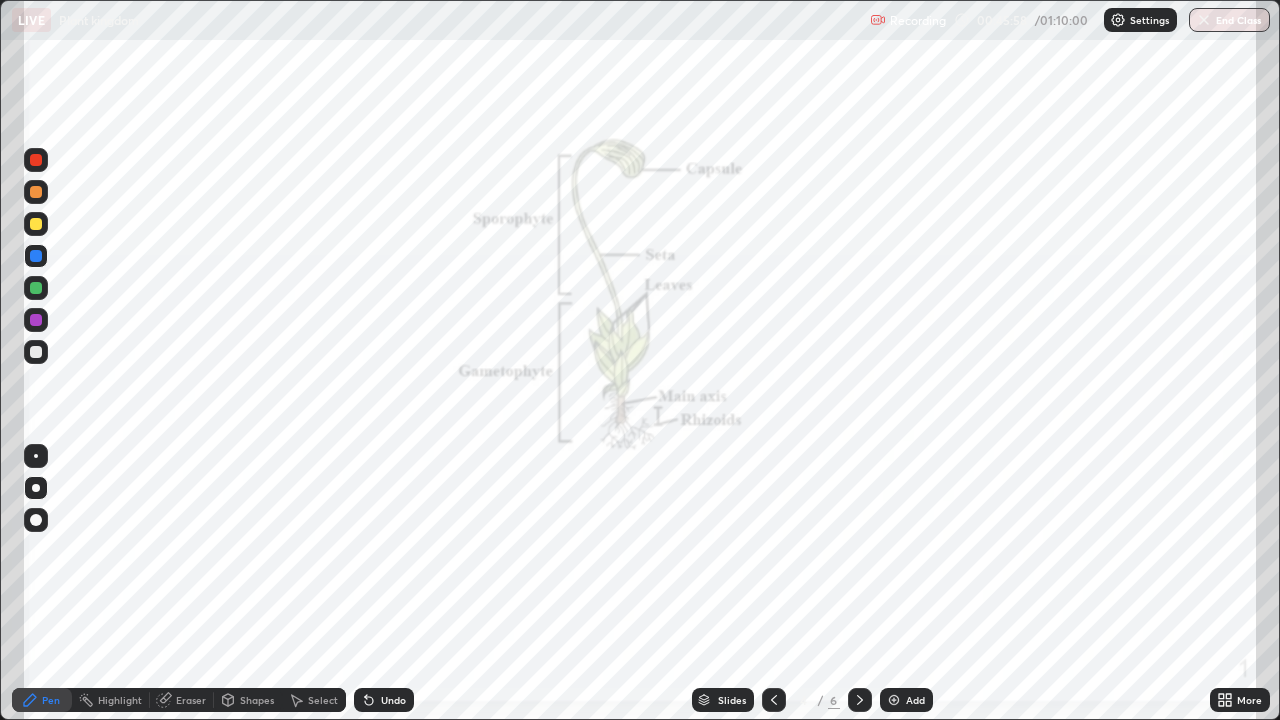 click at bounding box center [36, 256] 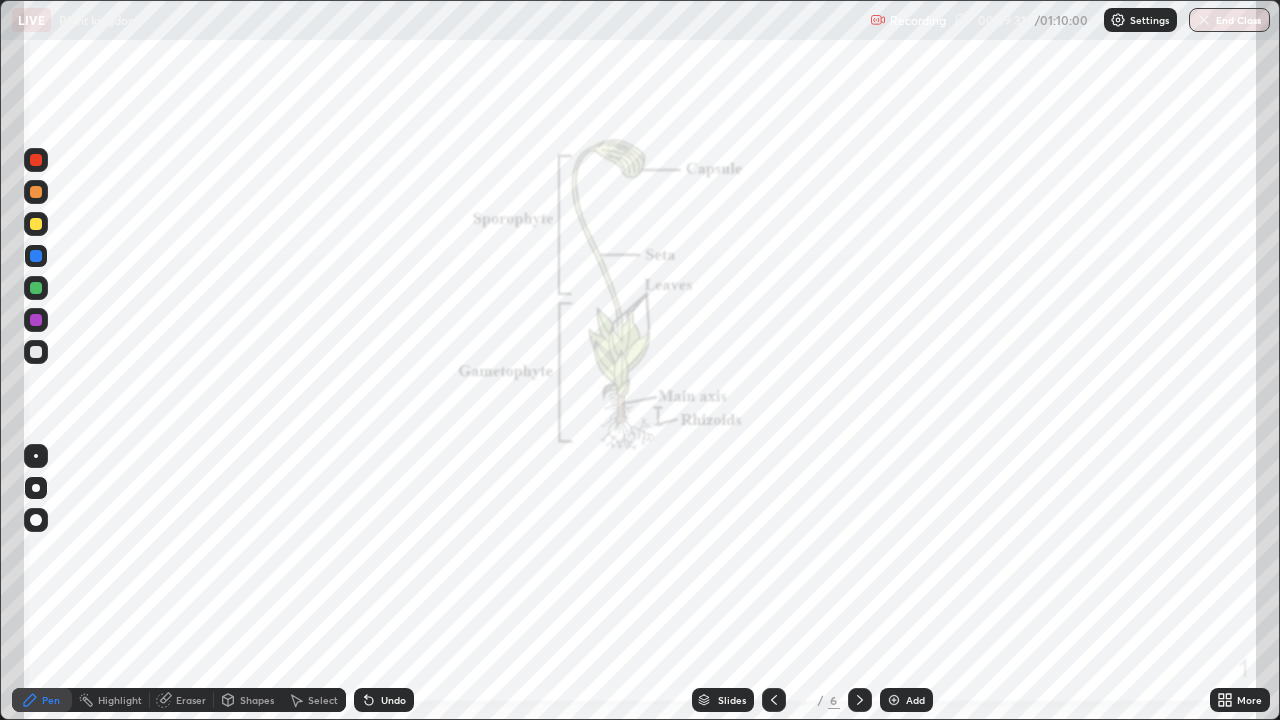 click on "More" at bounding box center (1240, 700) 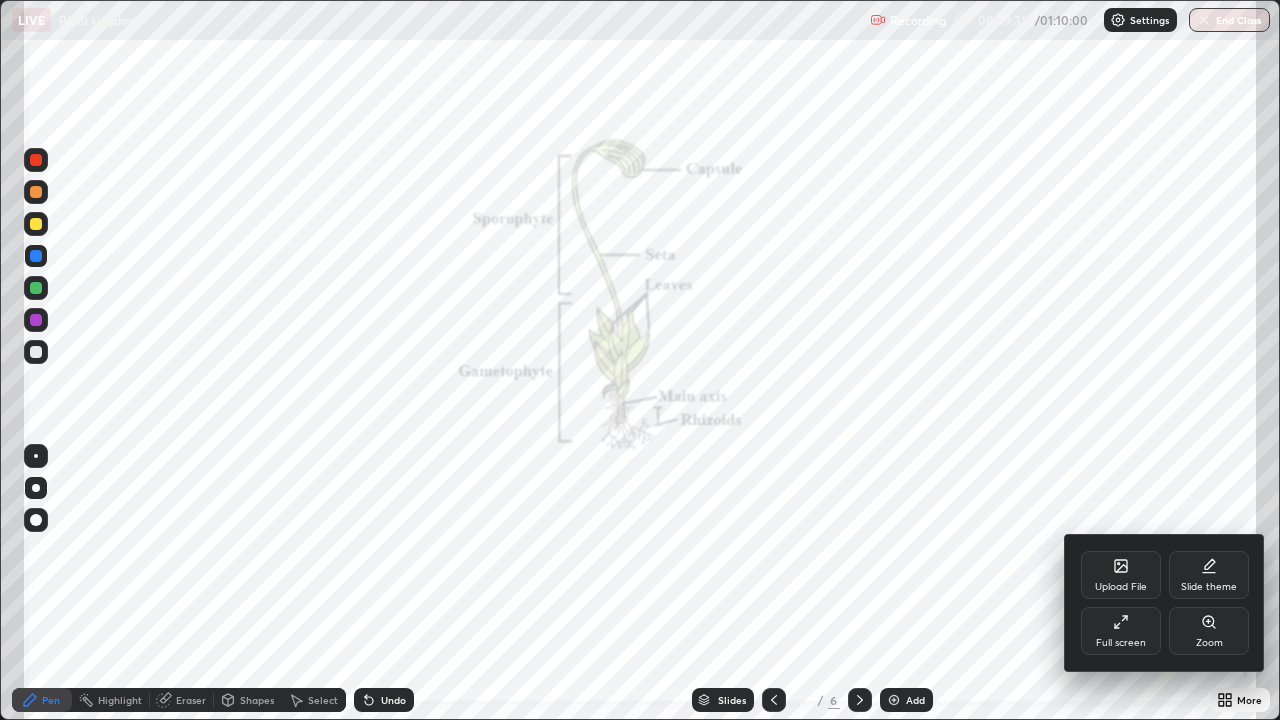 click on "Full screen" at bounding box center (1121, 631) 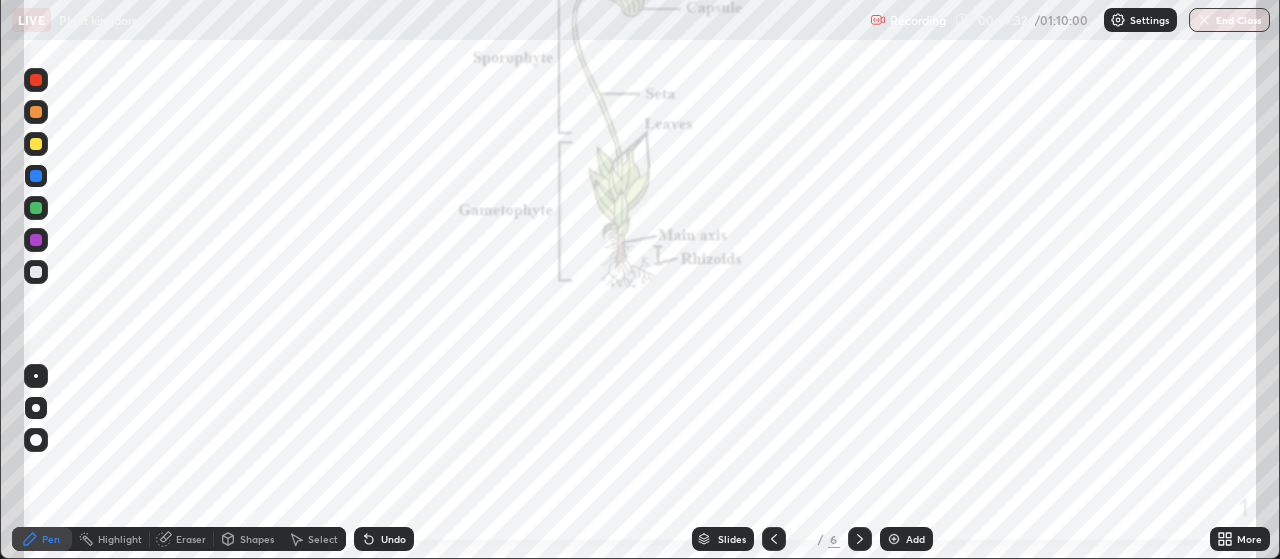 scroll, scrollTop: 559, scrollLeft: 1280, axis: both 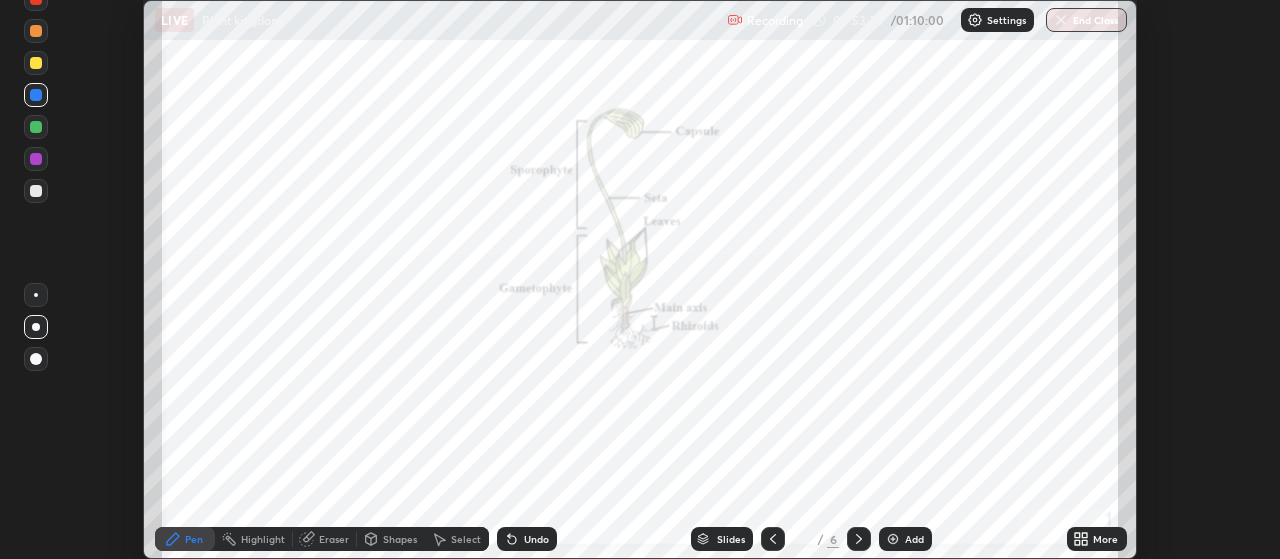 click 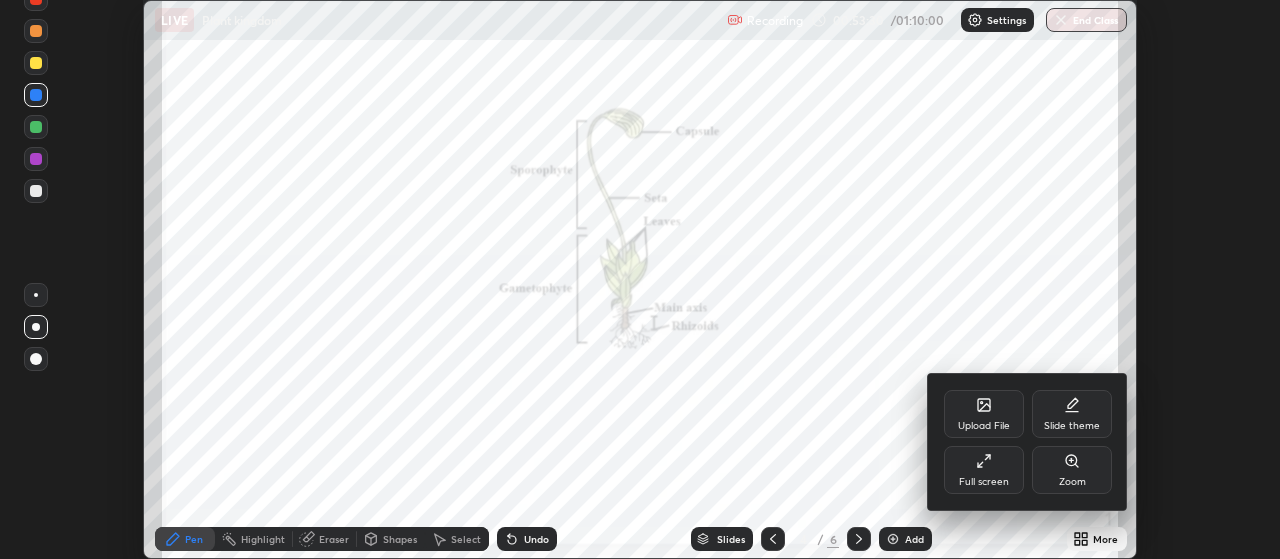 click on "Full screen" at bounding box center [984, 482] 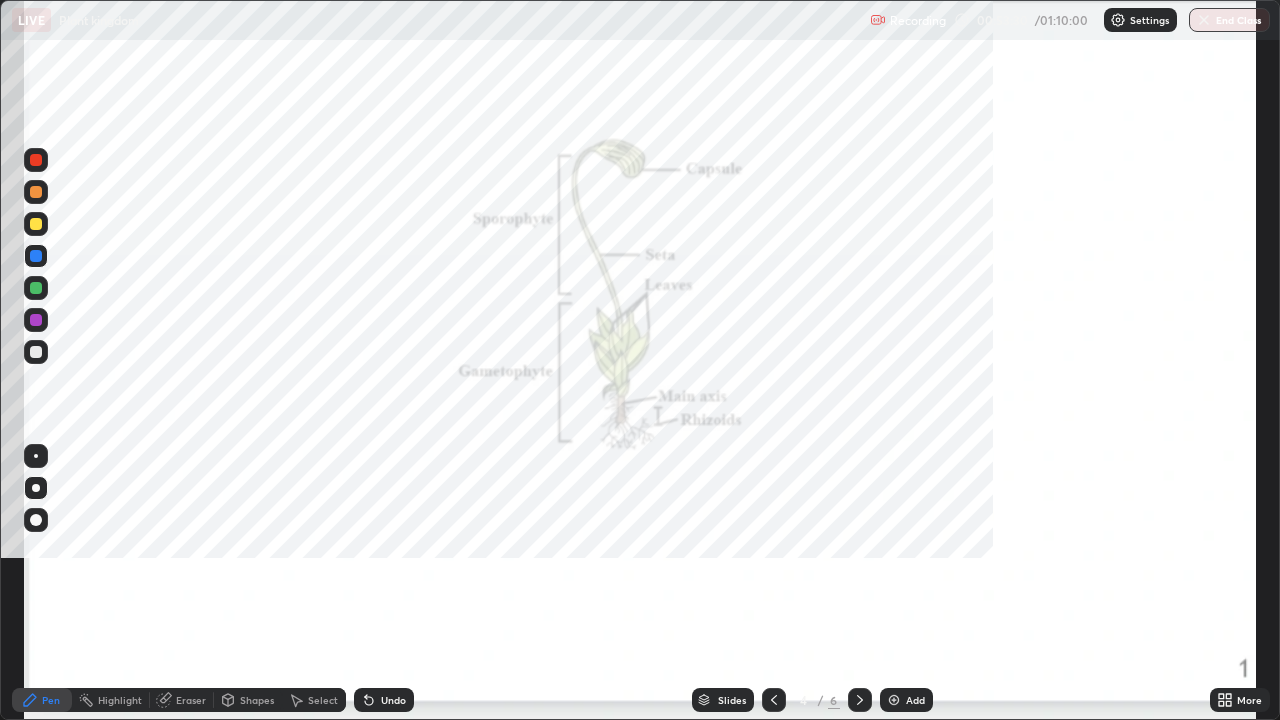 scroll, scrollTop: 99280, scrollLeft: 98720, axis: both 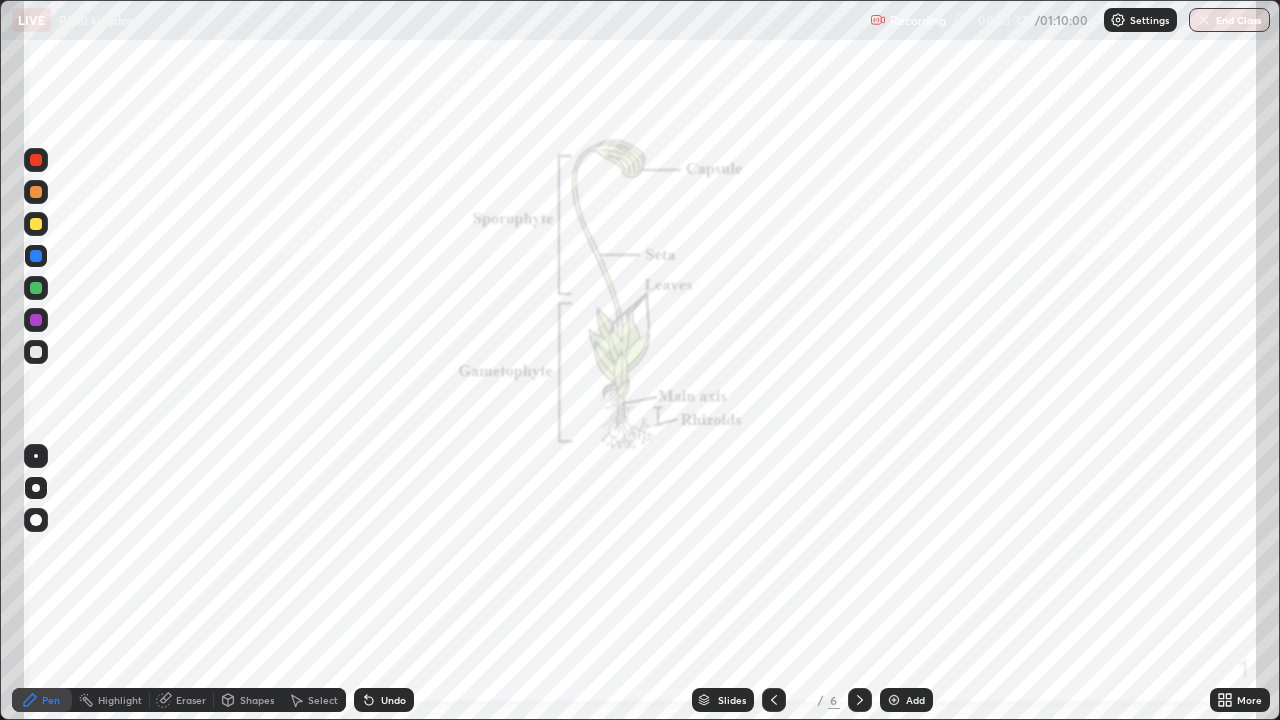 click at bounding box center (36, 256) 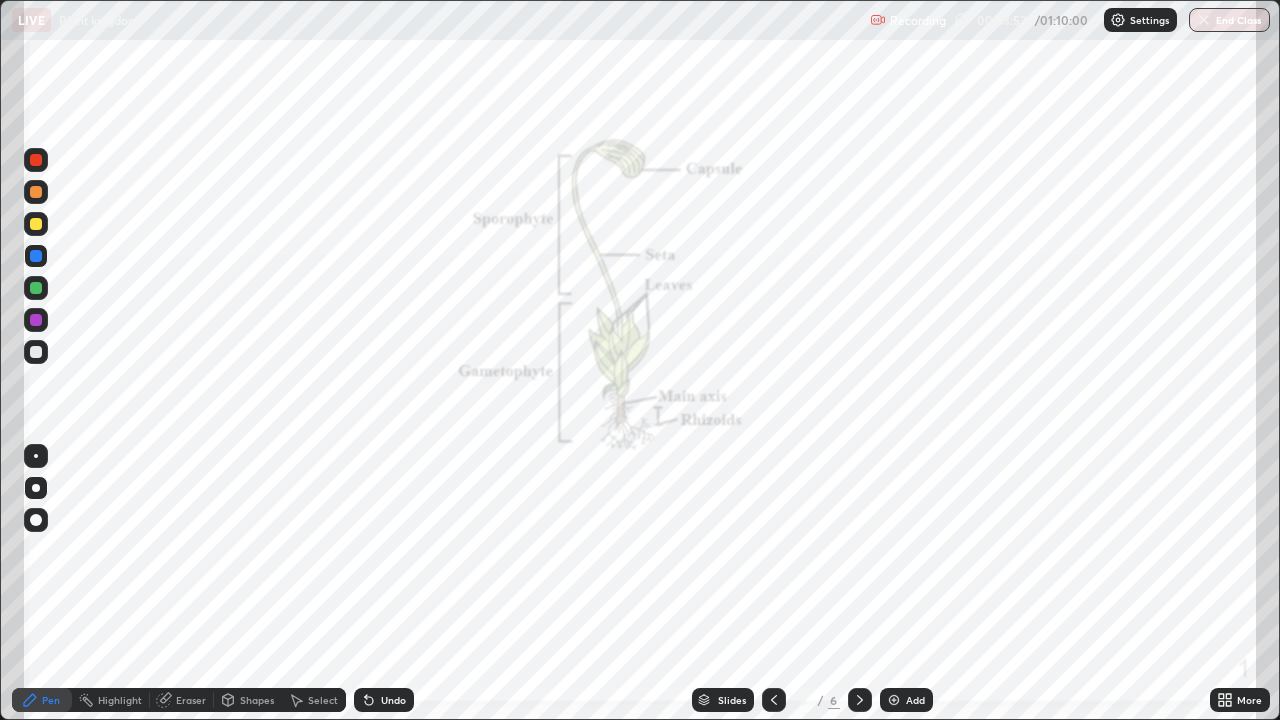 click at bounding box center [36, 160] 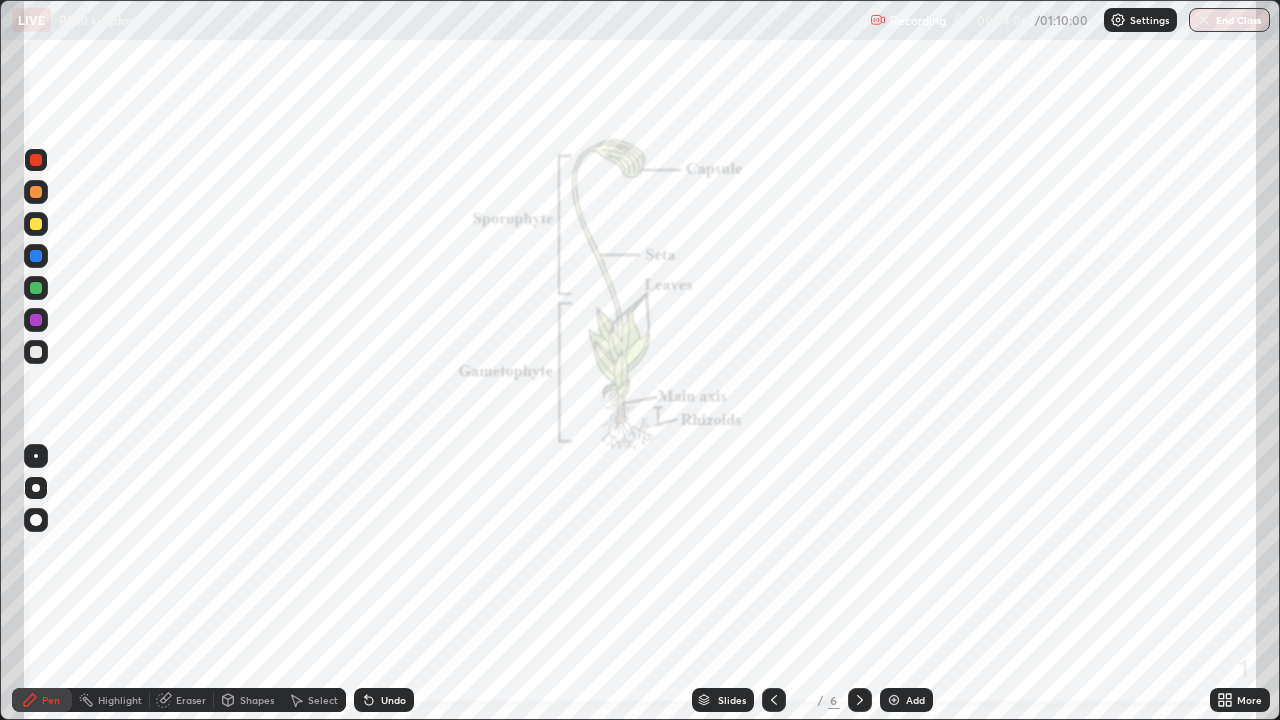 click at bounding box center (36, 256) 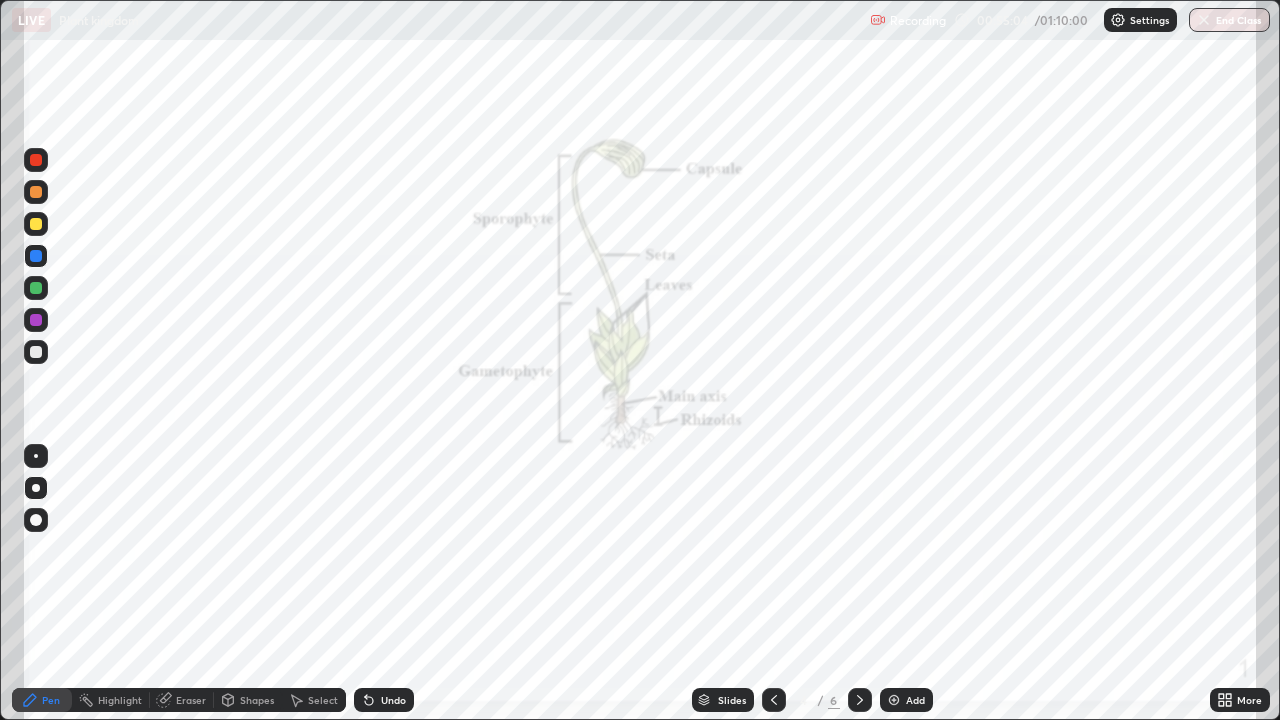 click at bounding box center [36, 320] 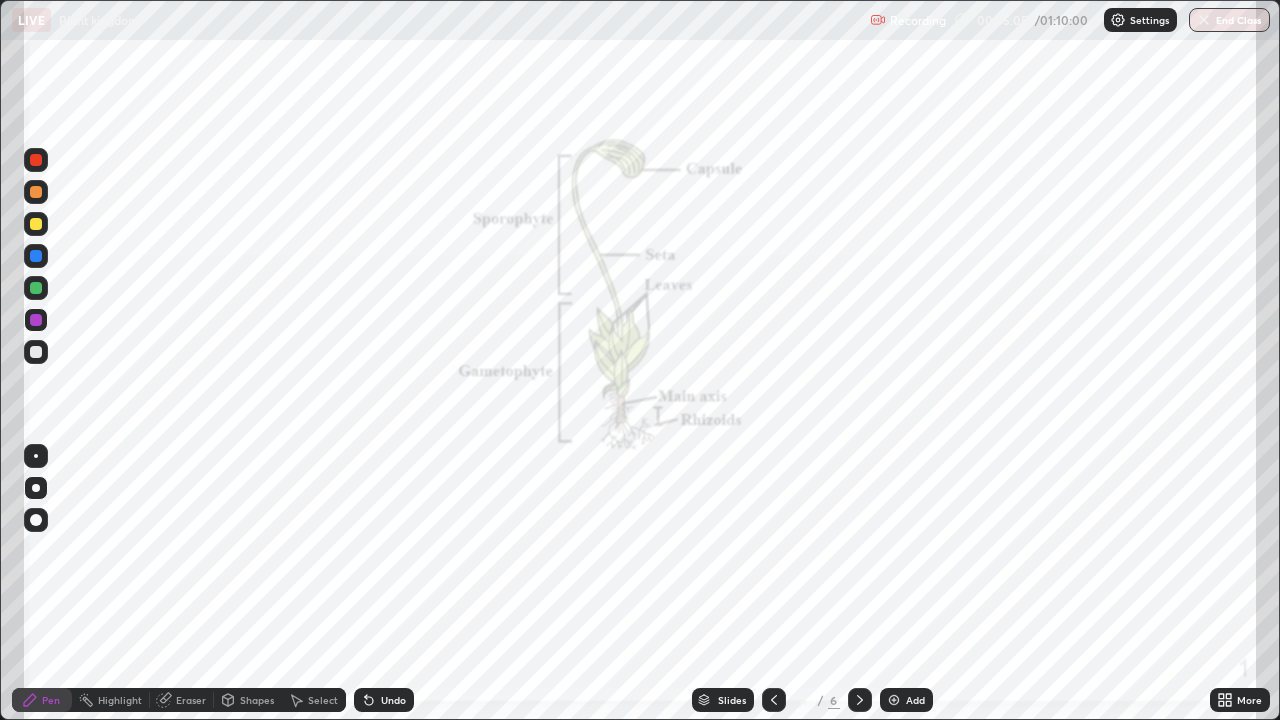 click at bounding box center [36, 320] 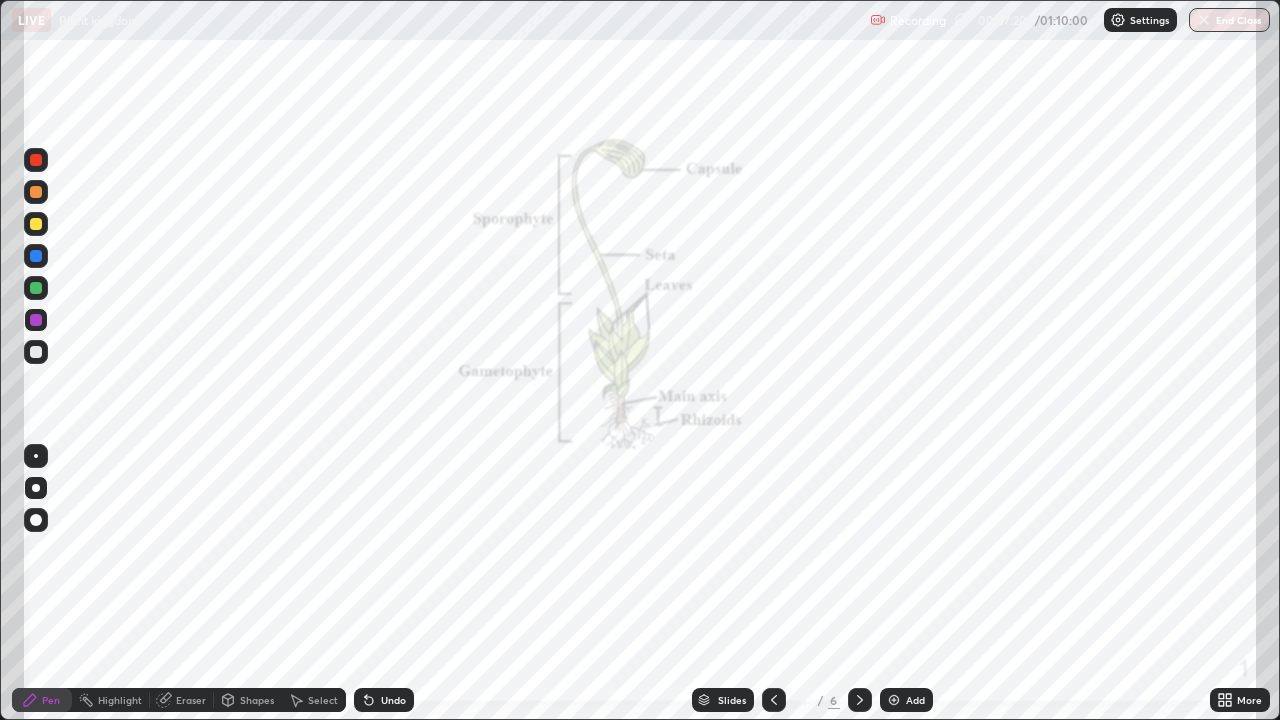 click at bounding box center (36, 160) 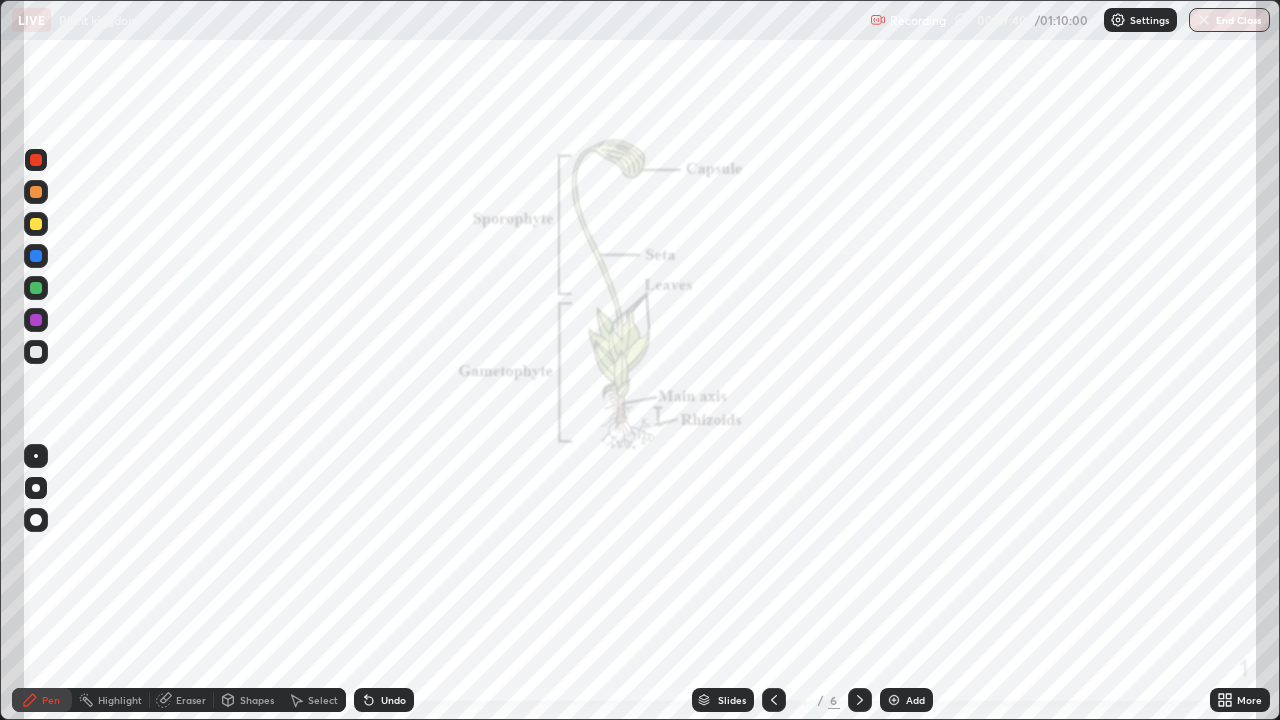 click at bounding box center (36, 256) 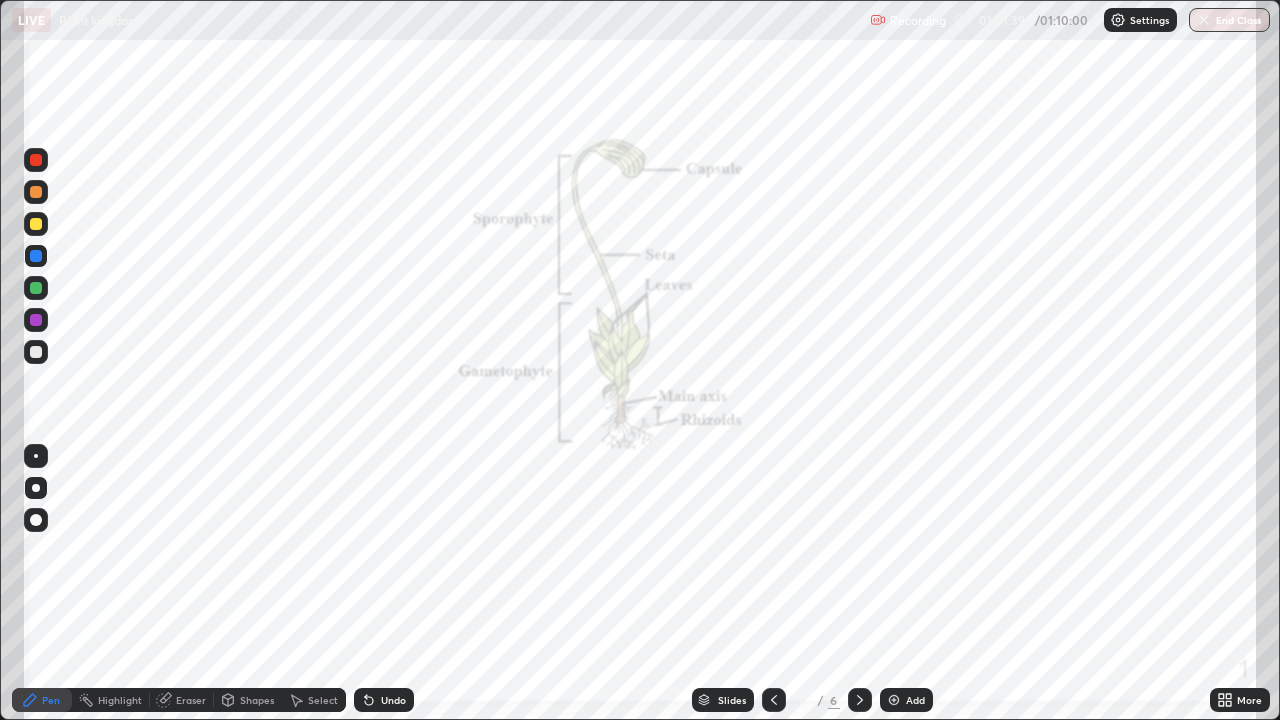 click at bounding box center (36, 160) 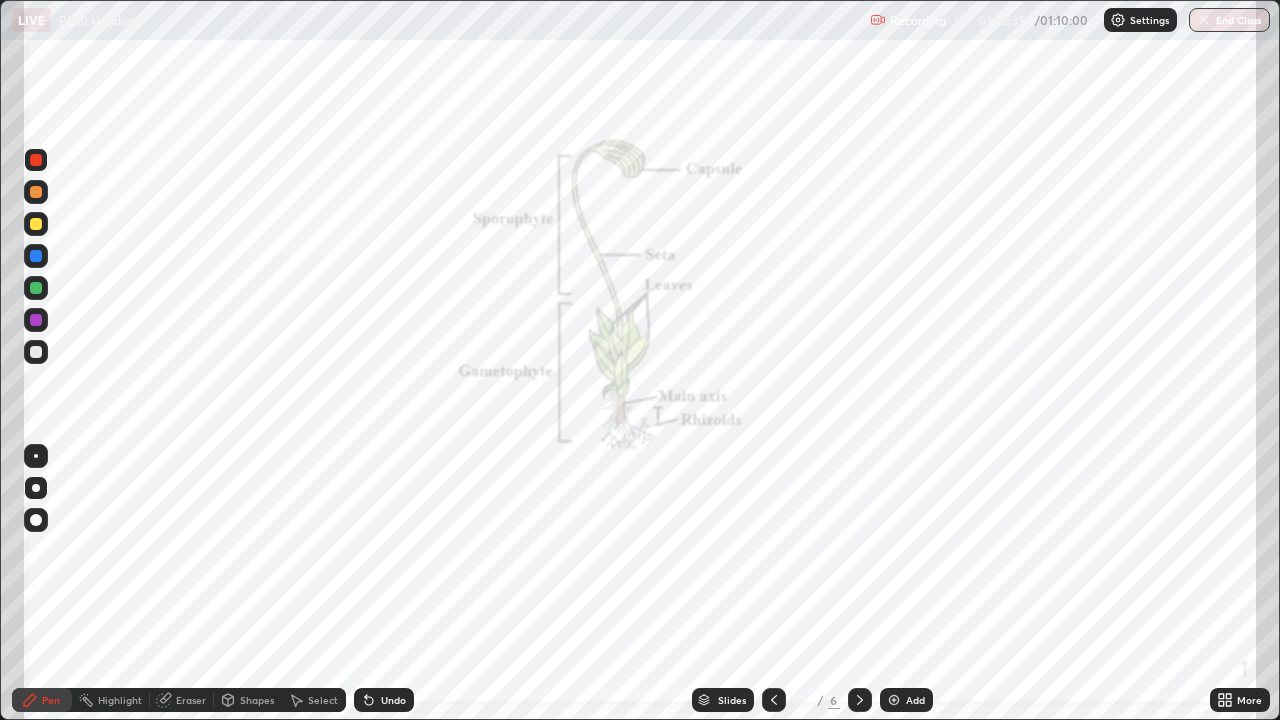 click at bounding box center (36, 320) 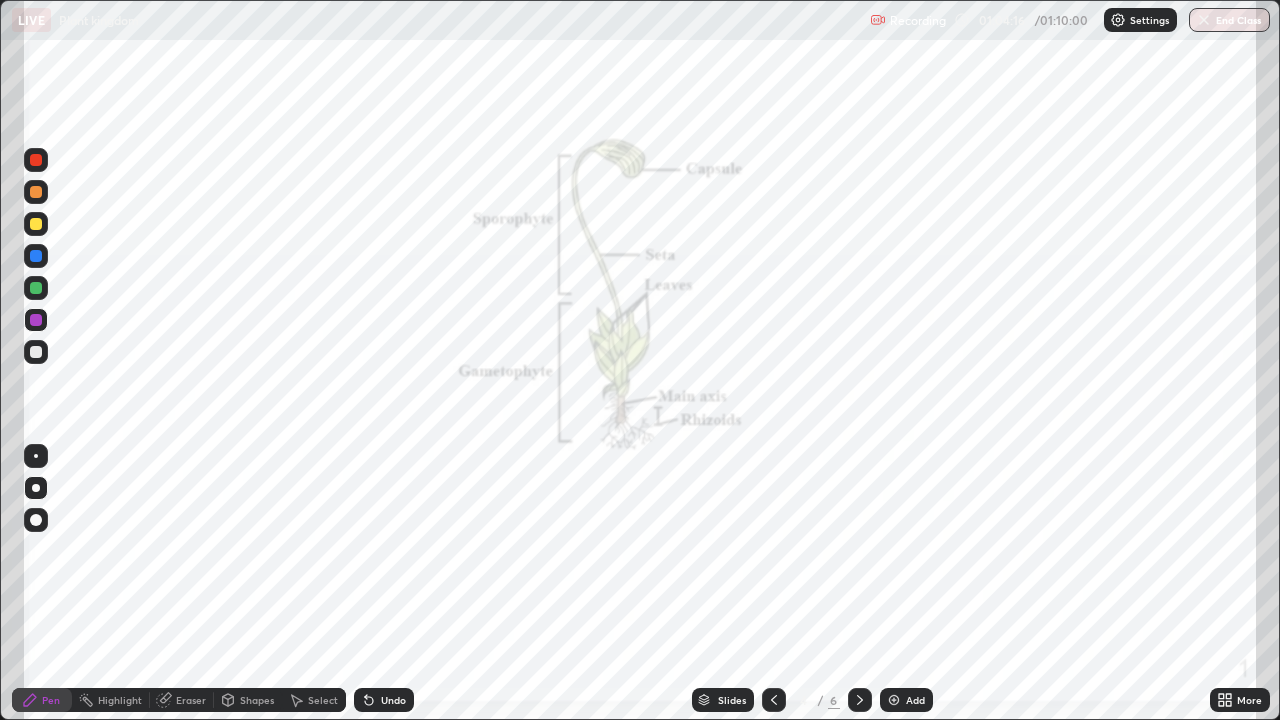 click at bounding box center (36, 288) 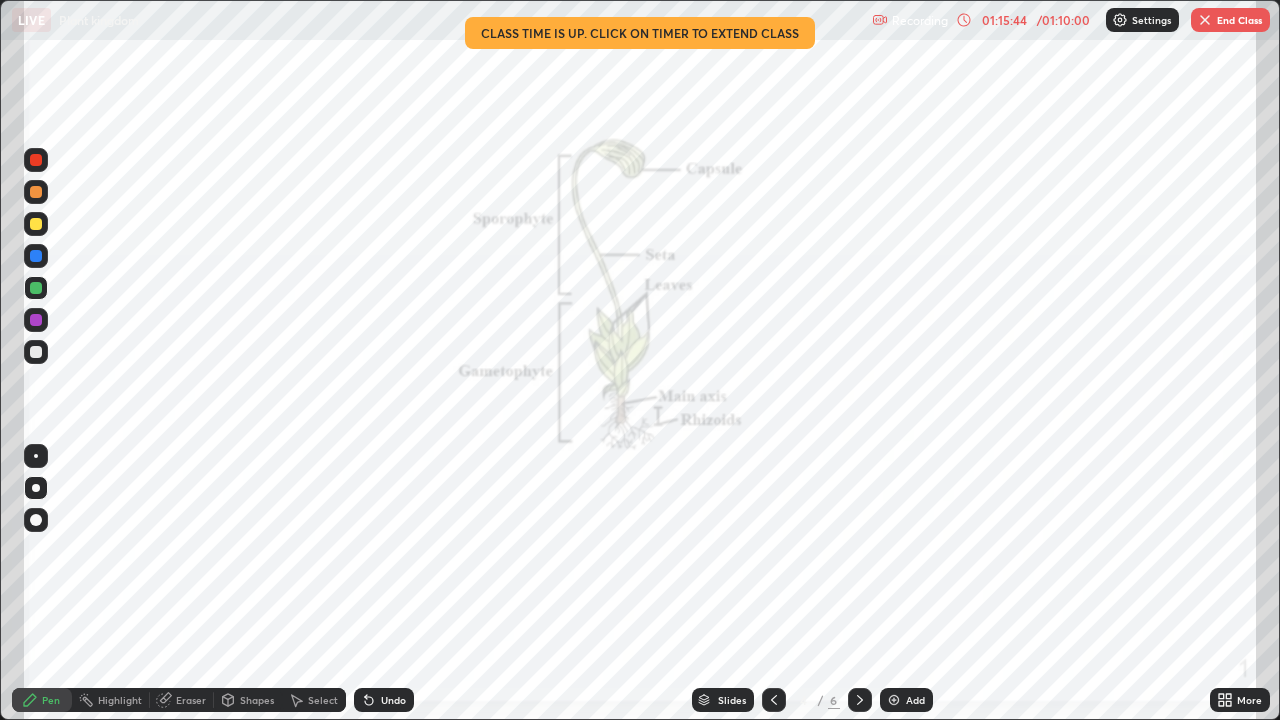 click on "End Class" at bounding box center [1230, 20] 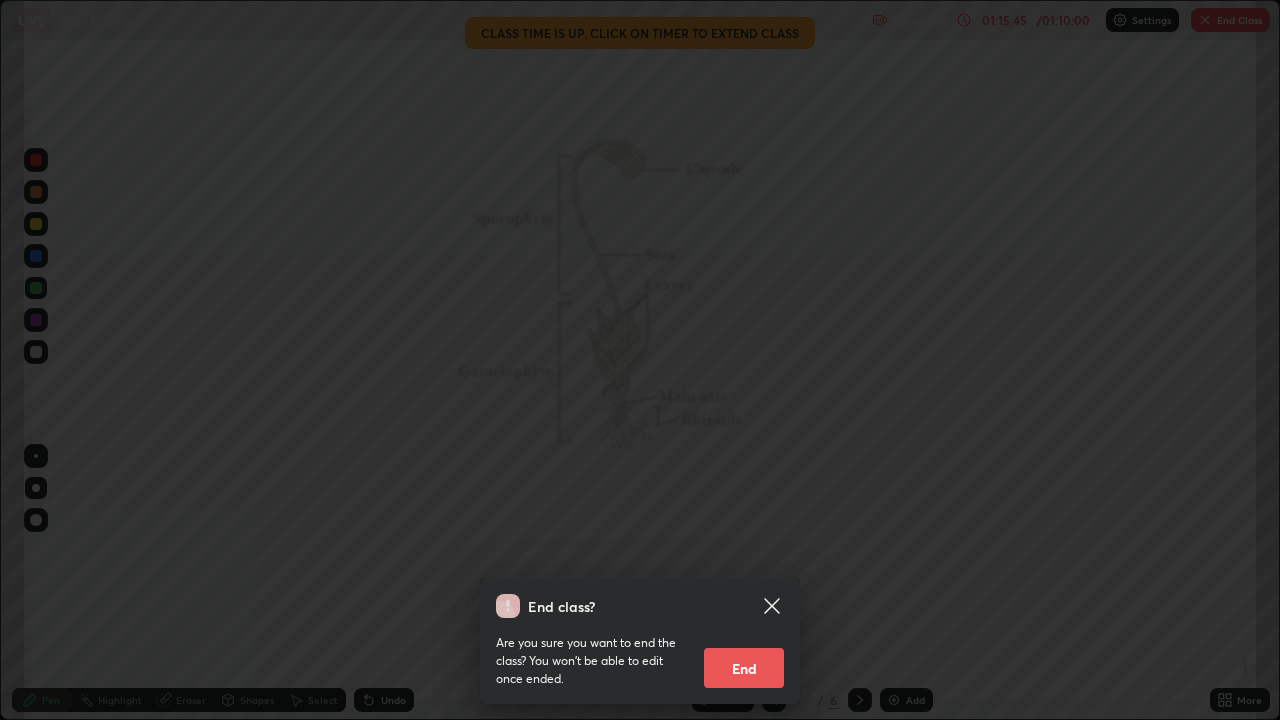 click on "End" at bounding box center (744, 668) 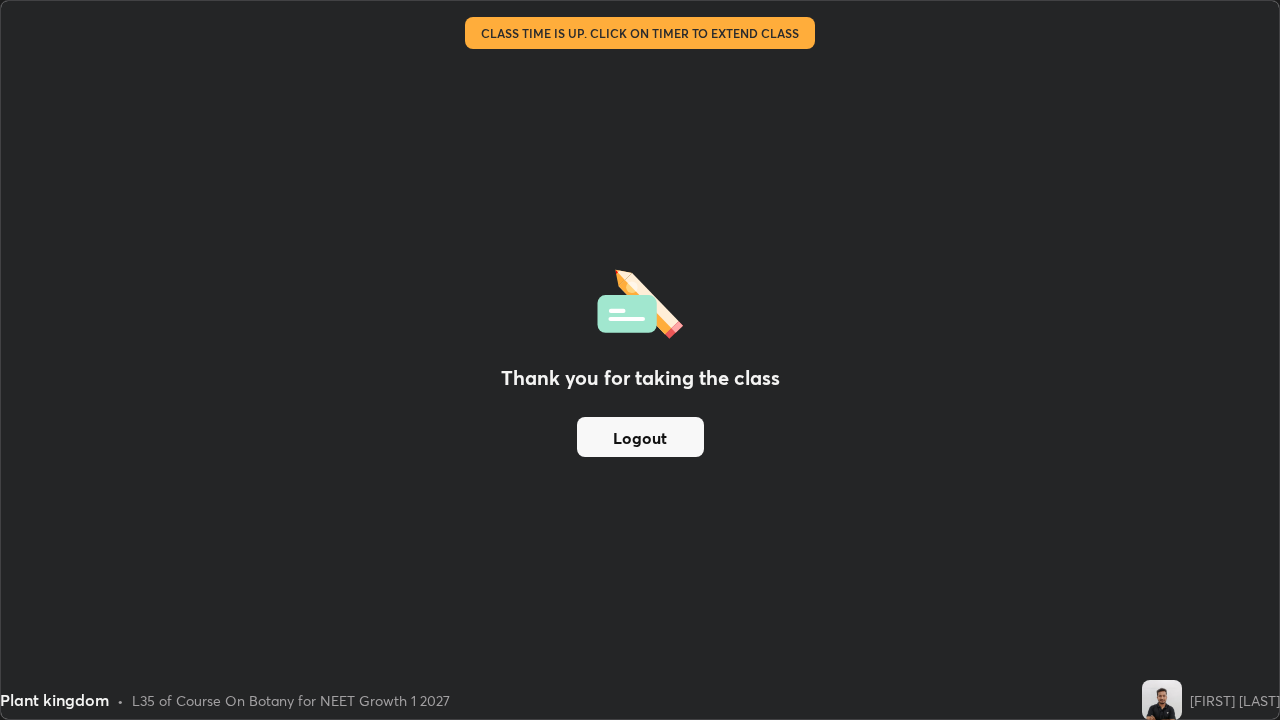 click on "Thank you for taking the class Logout" at bounding box center [640, 360] 